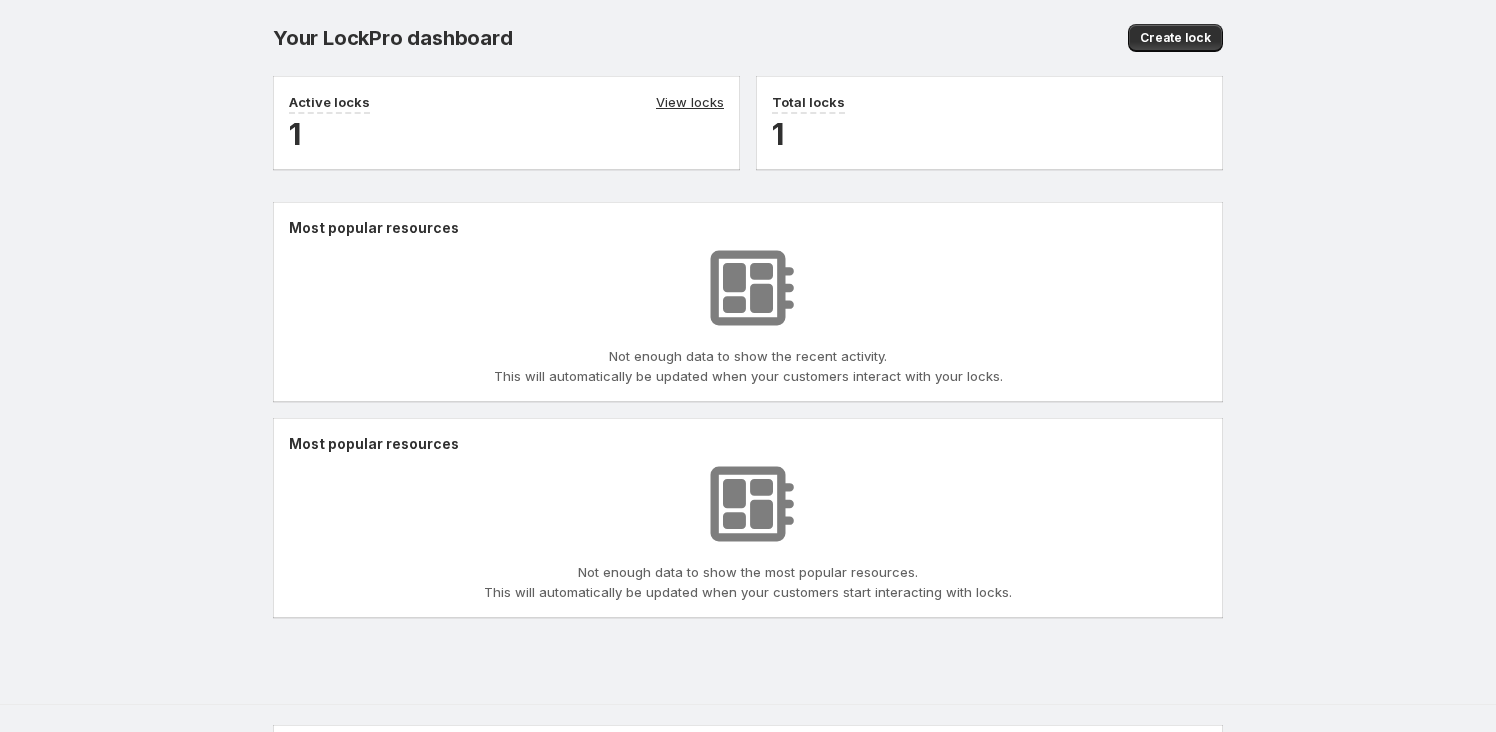 scroll, scrollTop: 0, scrollLeft: 0, axis: both 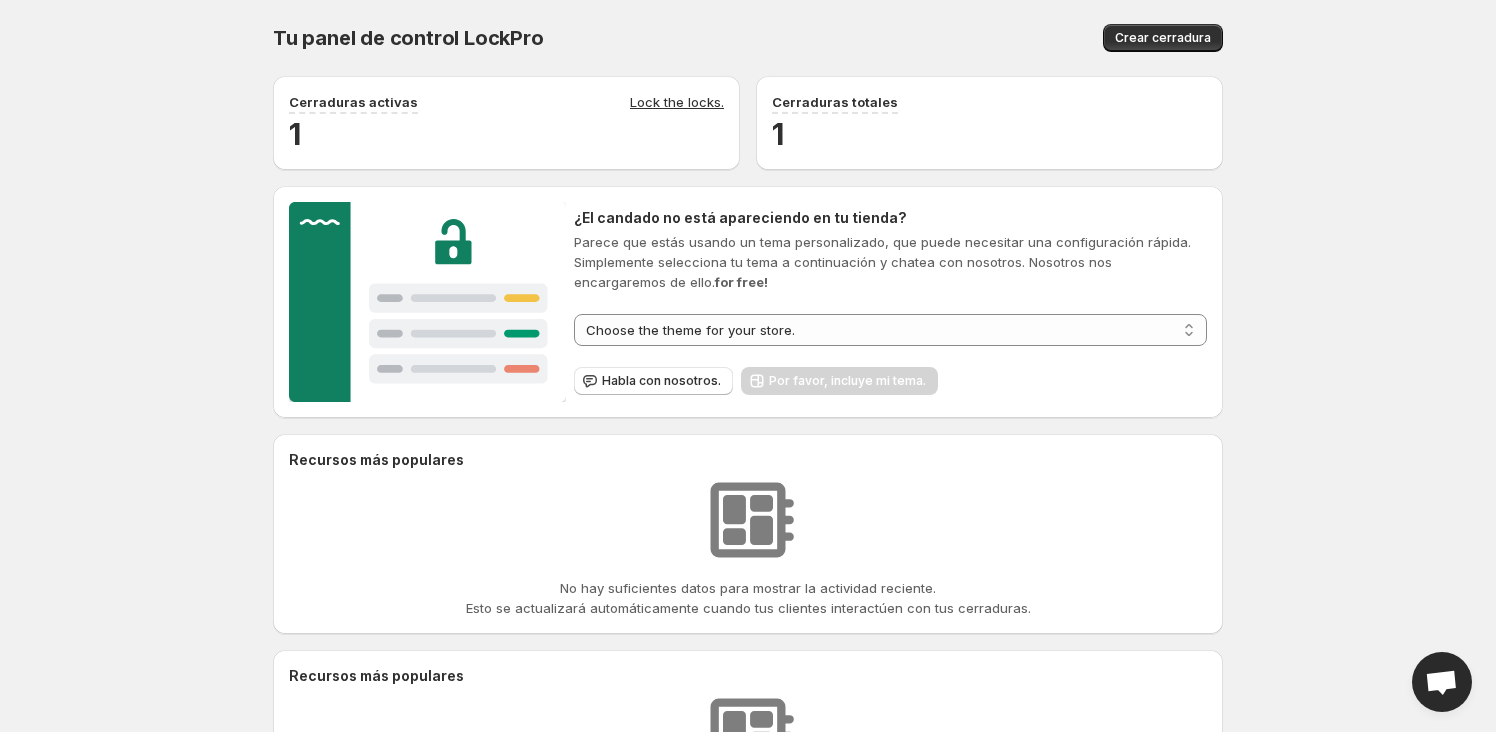 click on "Cerraduras activas Lock the locks." at bounding box center (506, 103) 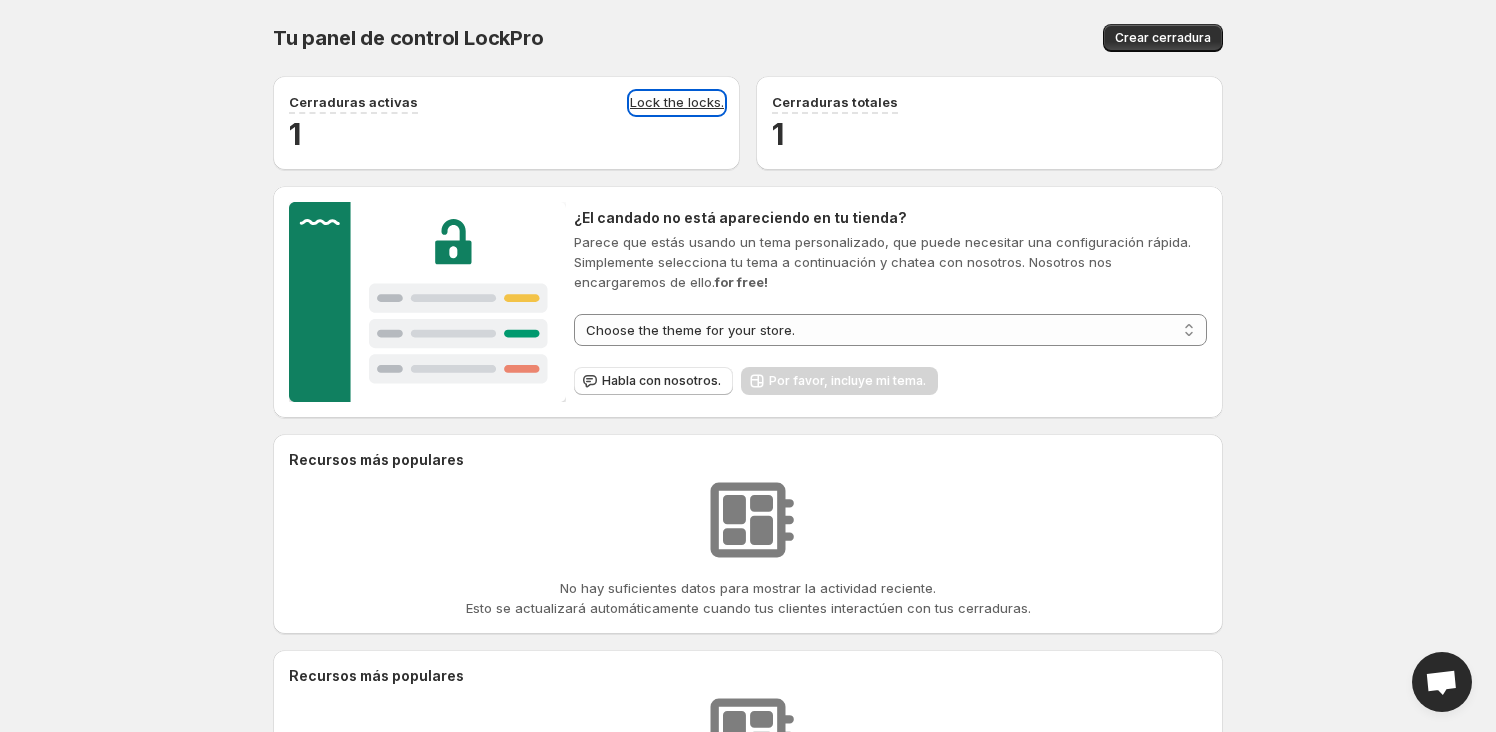 click on "Lock the locks." at bounding box center (677, 103) 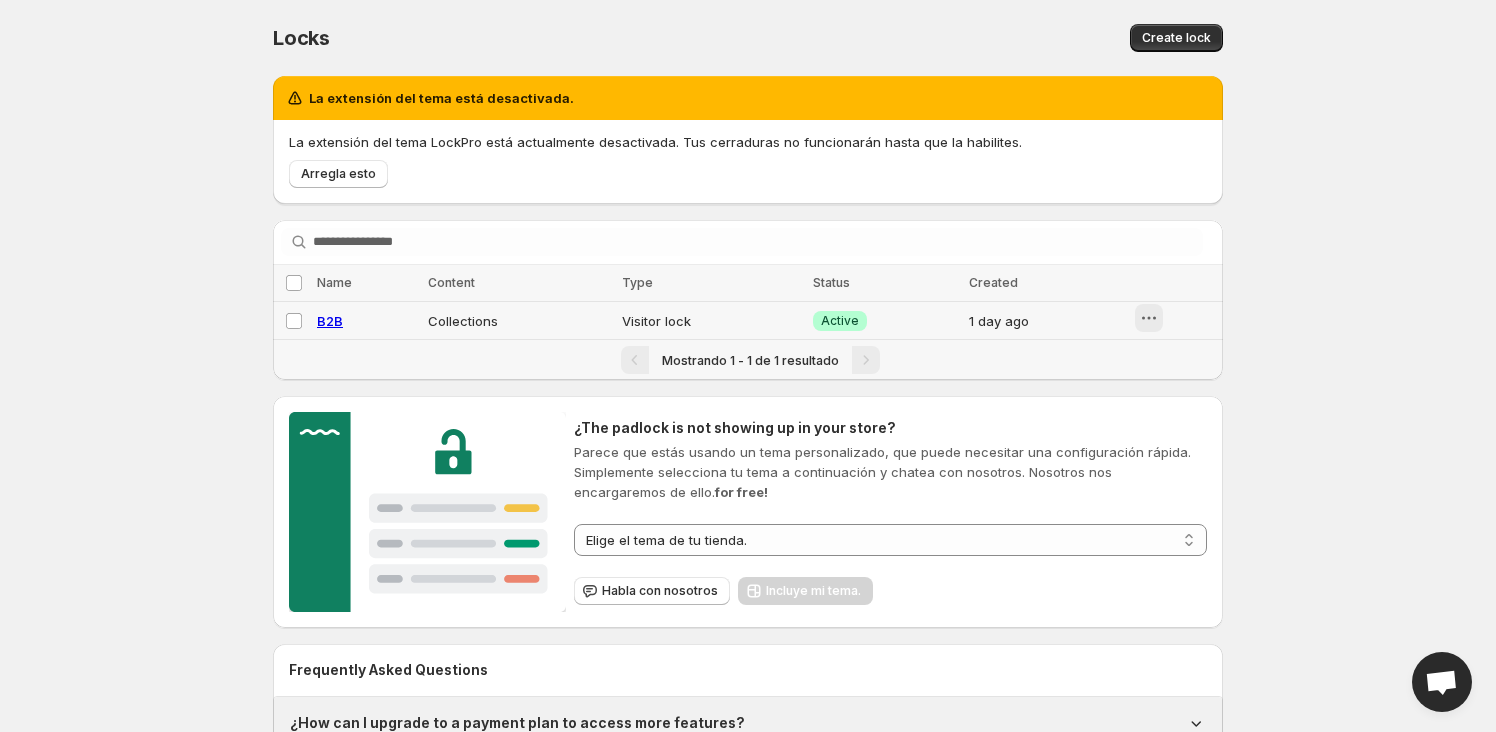 click 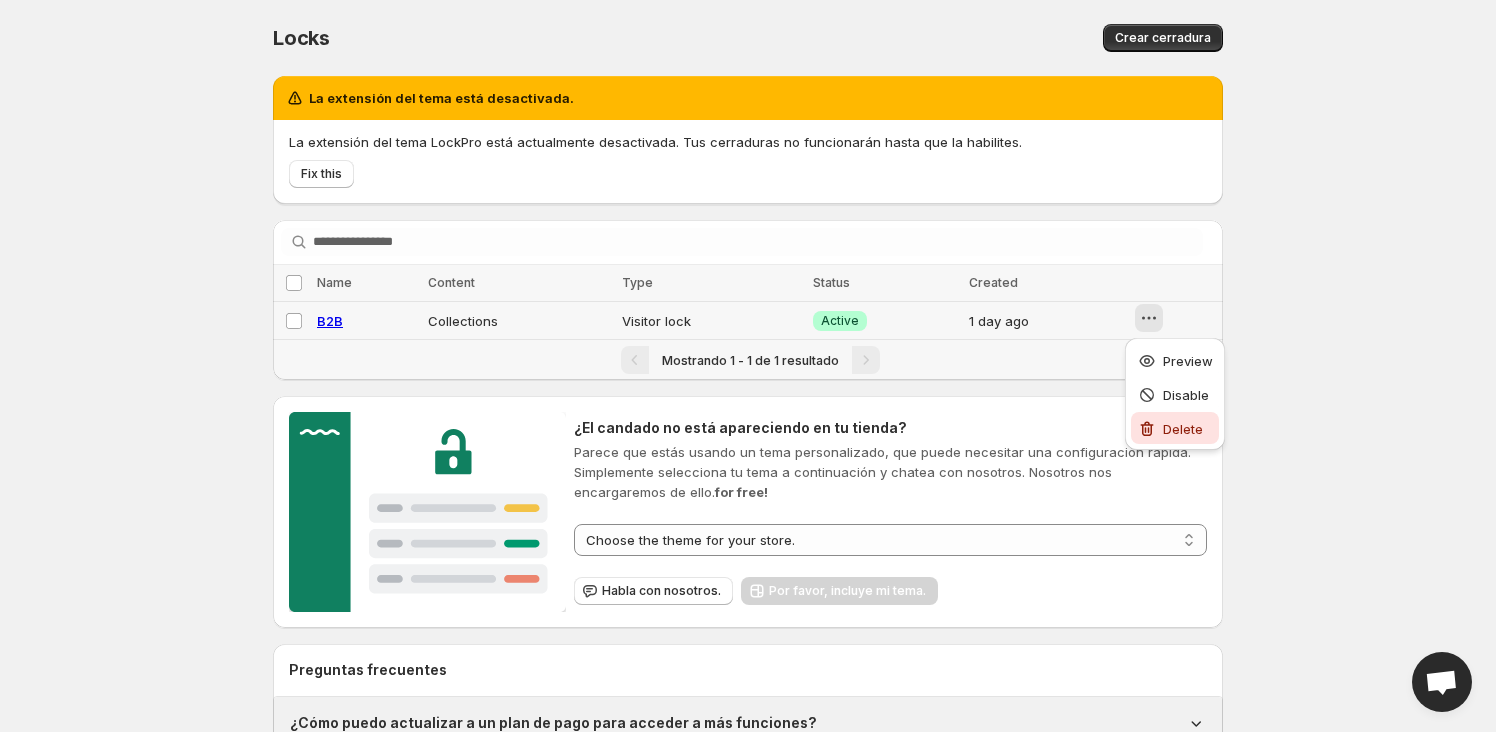 click 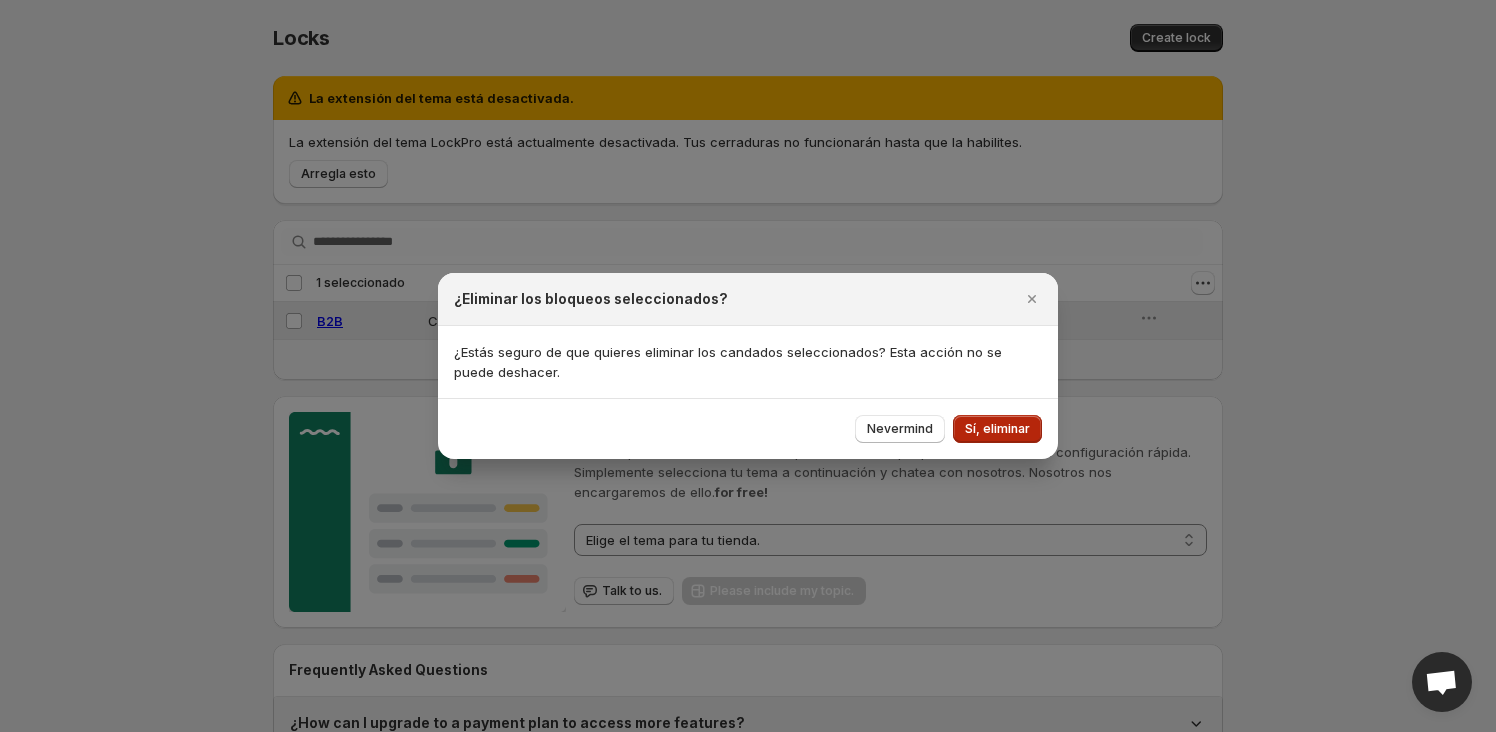 click on "Nevermind Sí, eliminar" at bounding box center (748, 428) 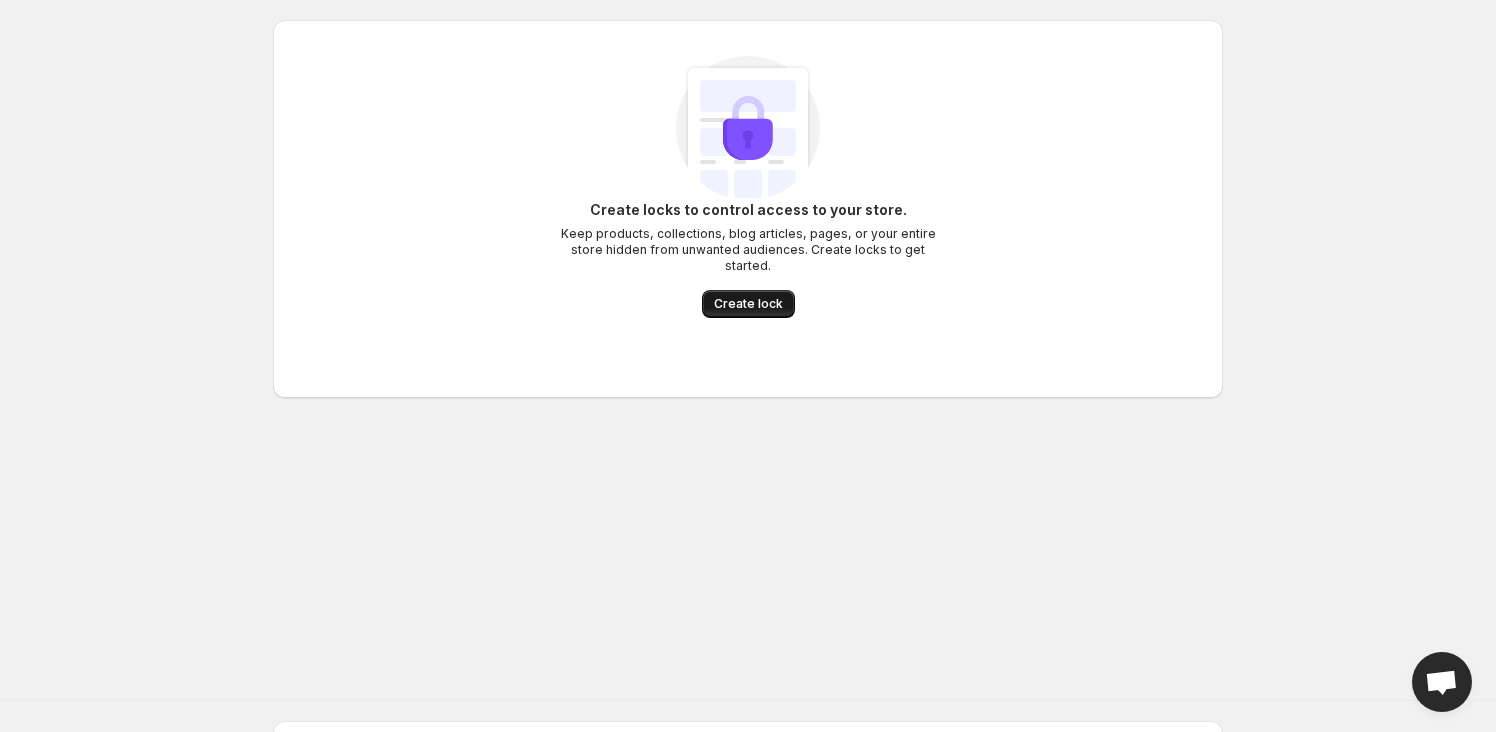 click on "Create lock" at bounding box center [748, 304] 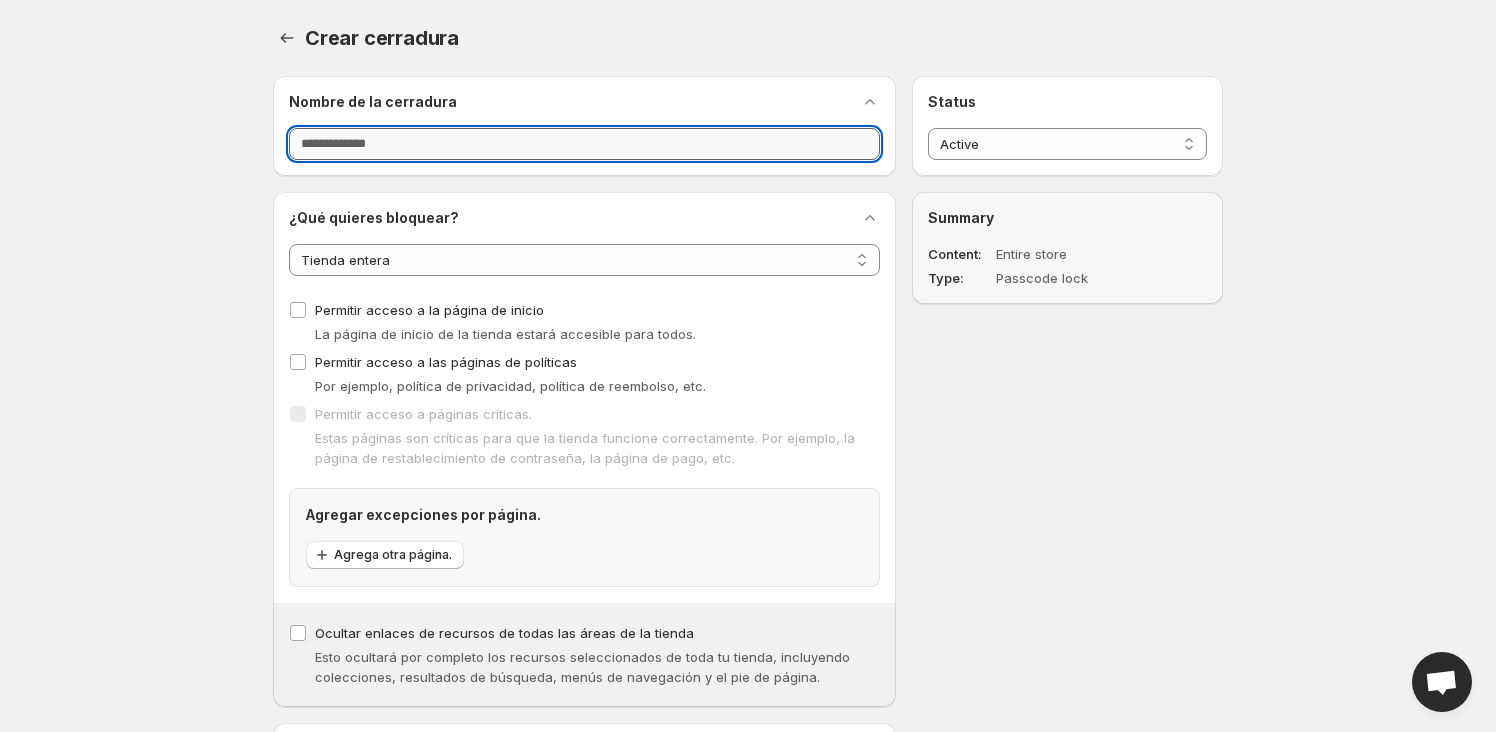 click on "Nombre de la cerradura" at bounding box center [584, 144] 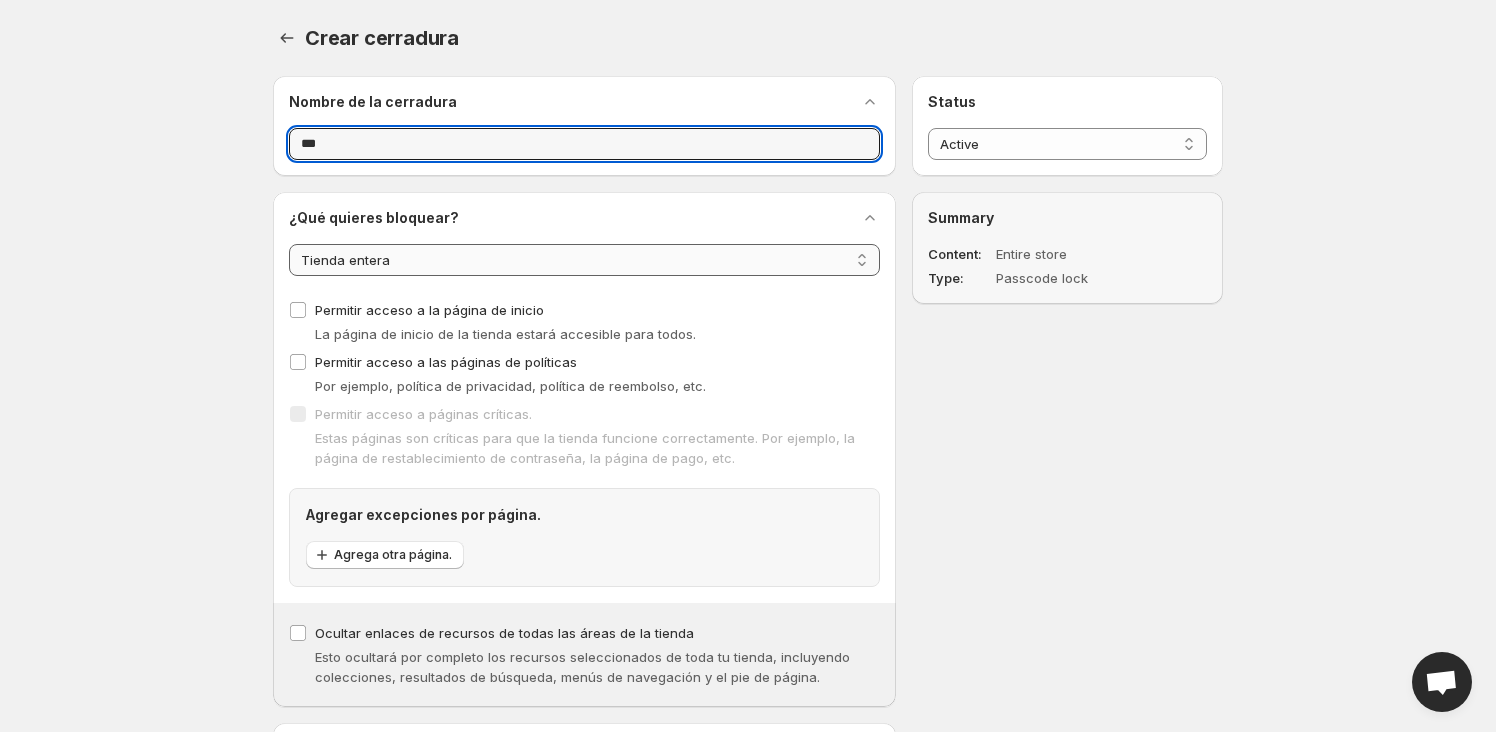type on "***" 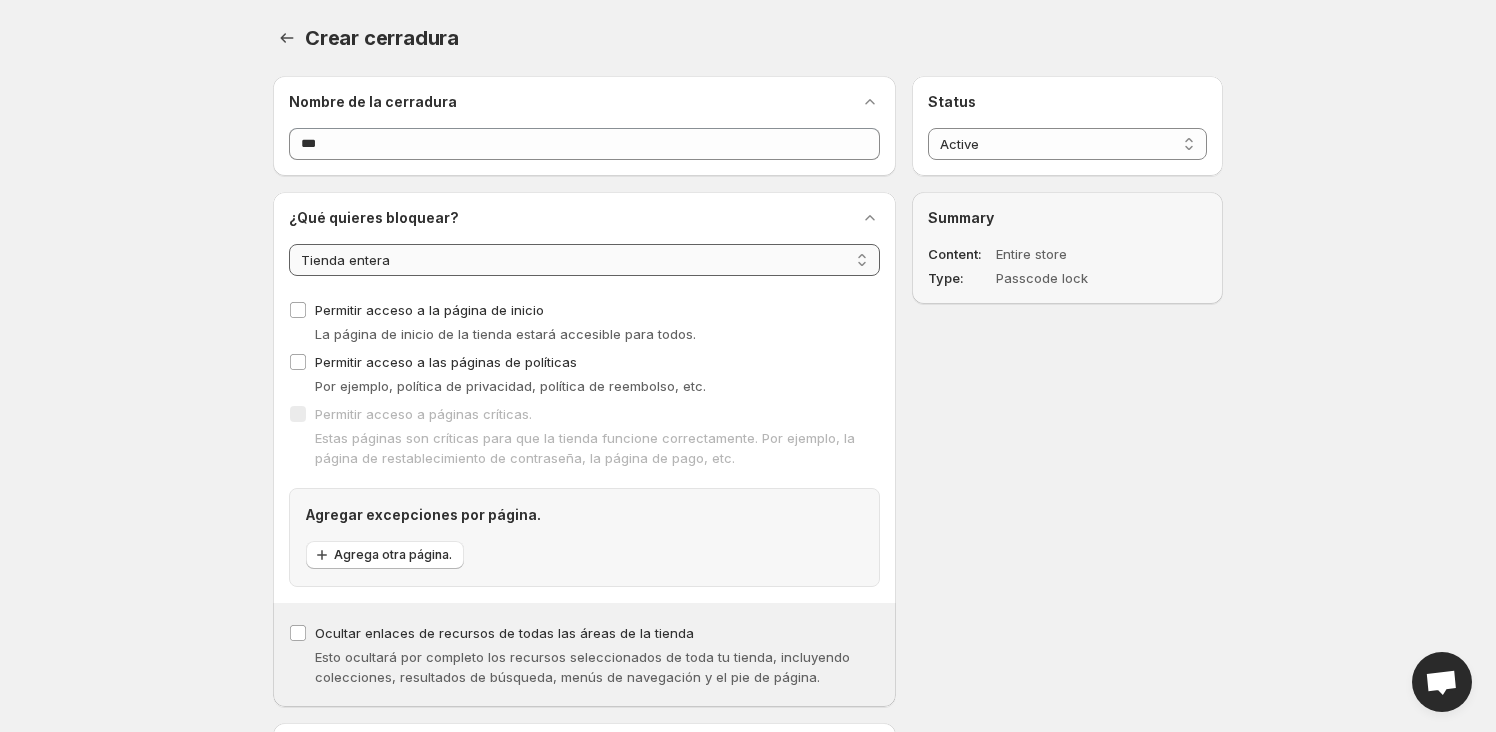 click on "**********" at bounding box center [584, 260] 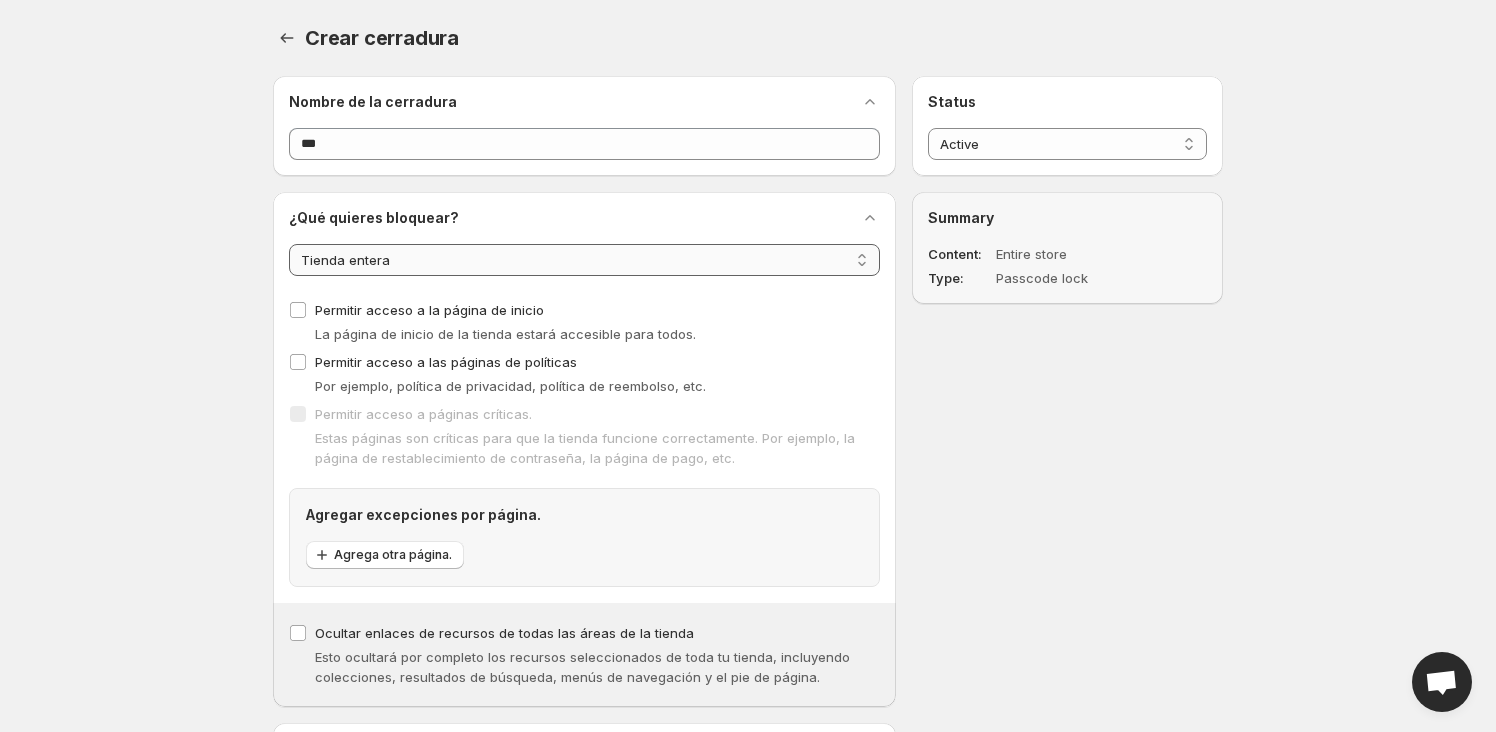 click on "**********" at bounding box center [584, 260] 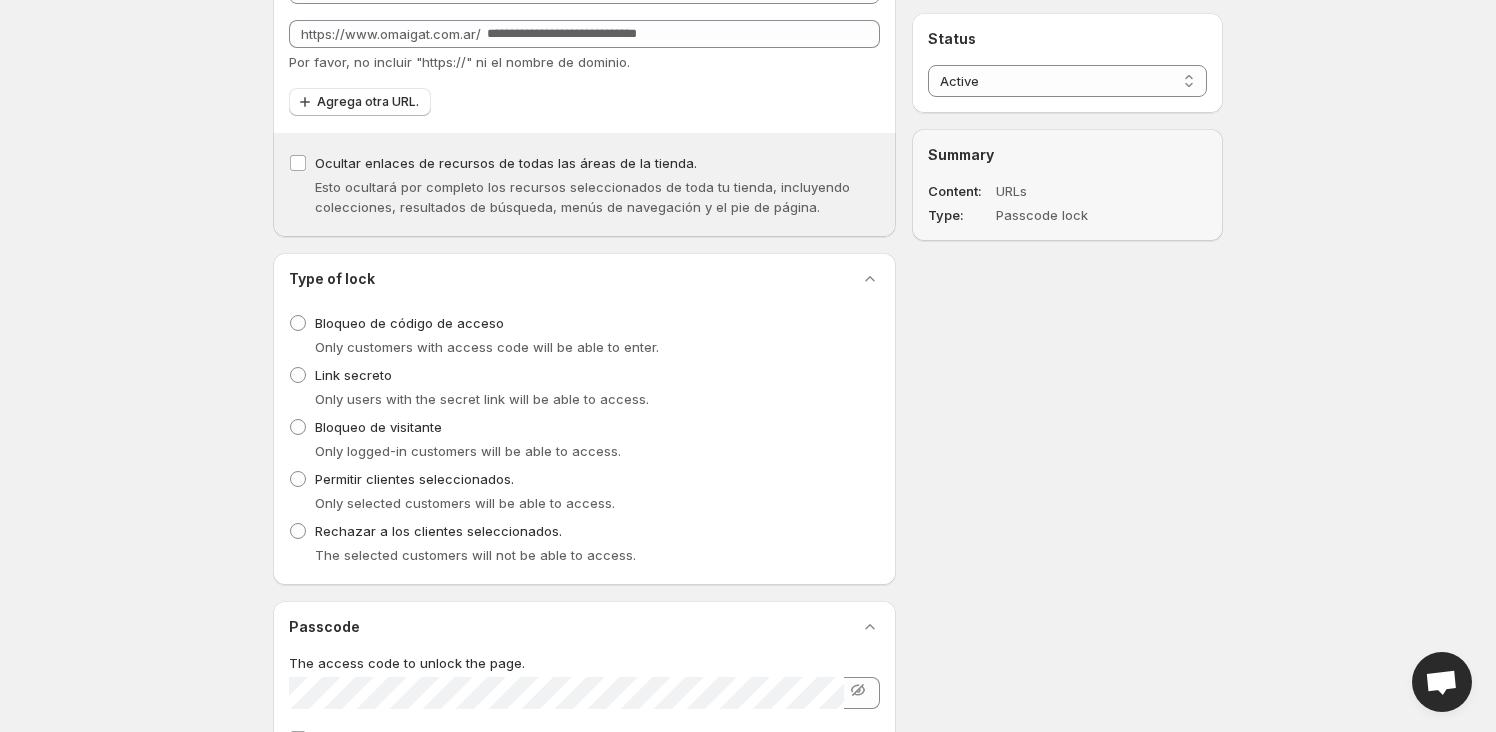 scroll, scrollTop: 363, scrollLeft: 0, axis: vertical 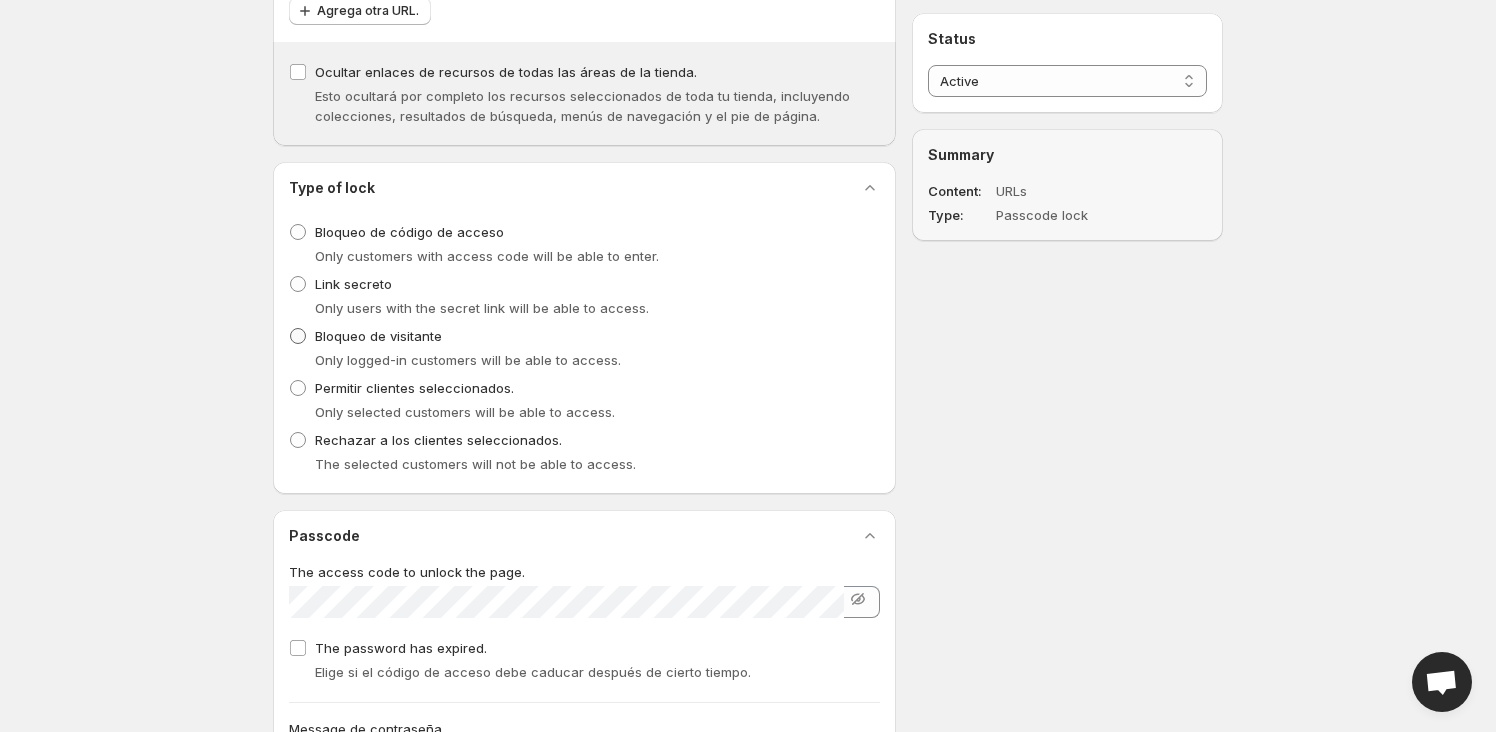 click at bounding box center (298, 336) 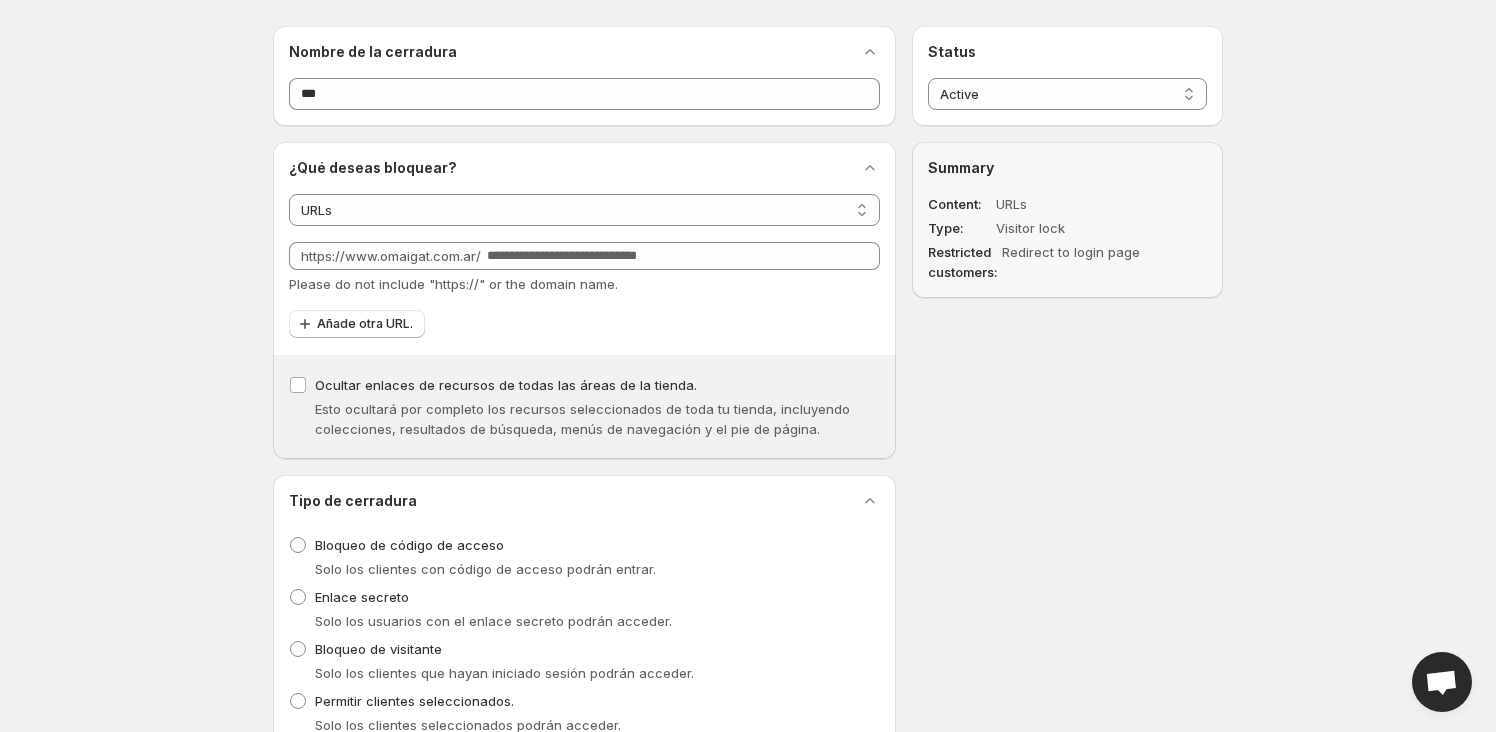 scroll, scrollTop: 13, scrollLeft: 0, axis: vertical 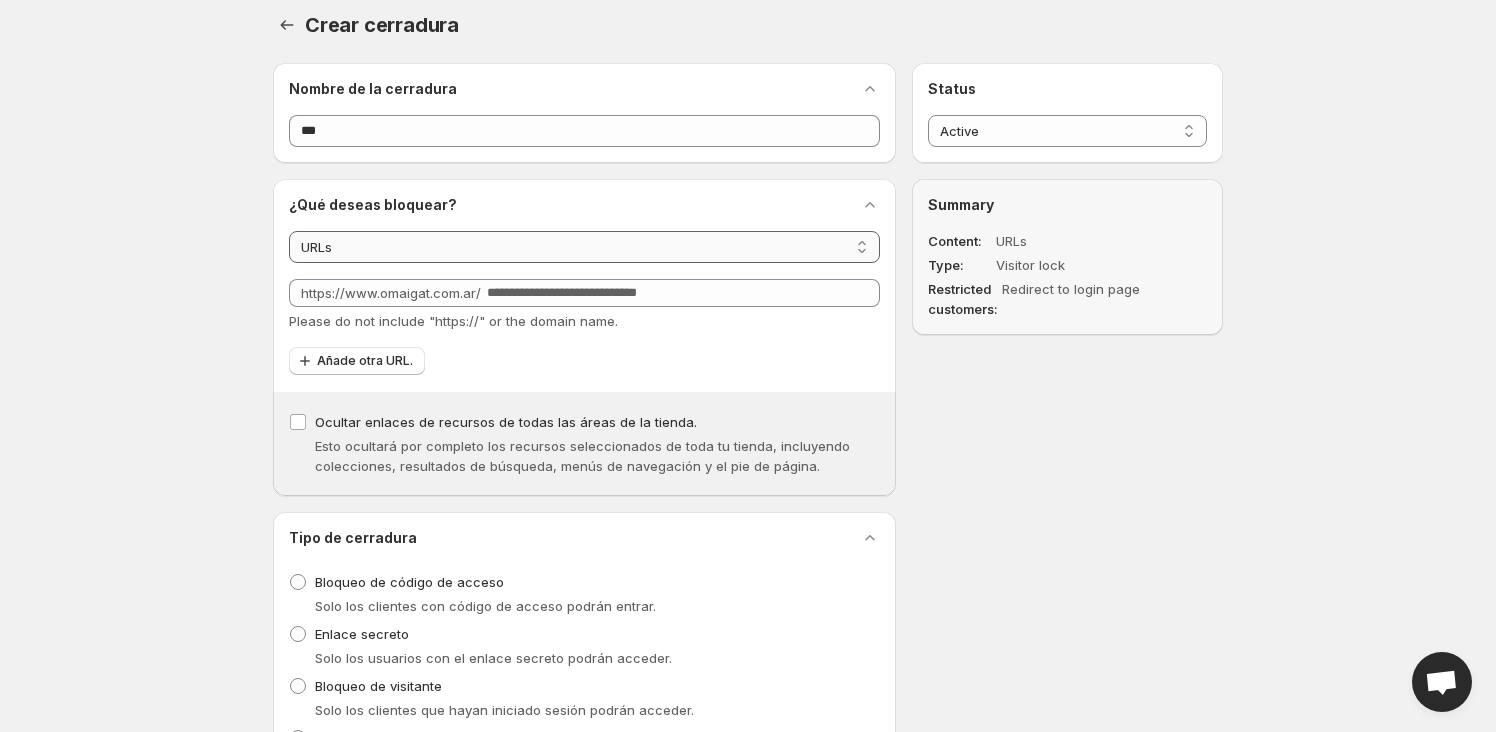 click on "**********" at bounding box center [584, 247] 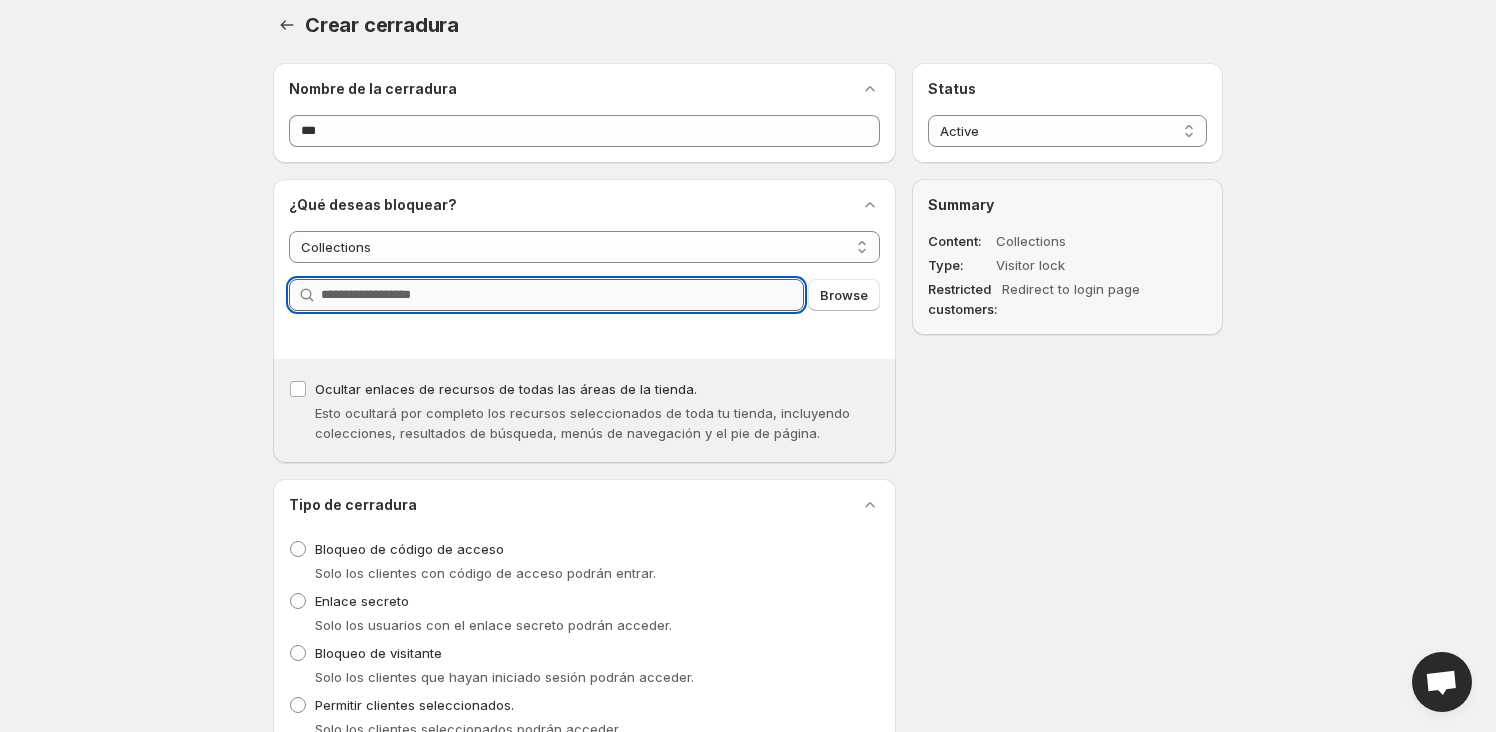 click on "Query" at bounding box center [562, 295] 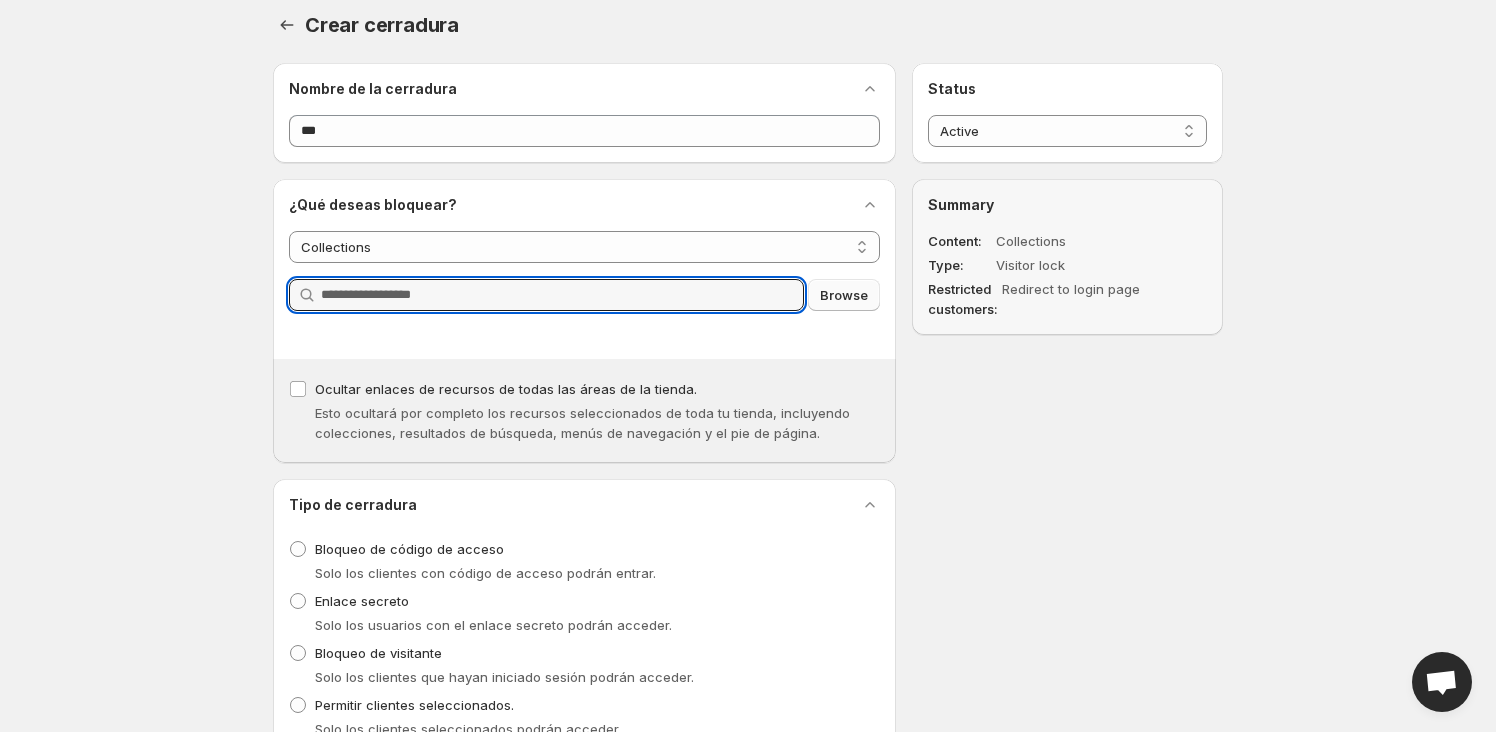 click on "Browse" at bounding box center [844, 295] 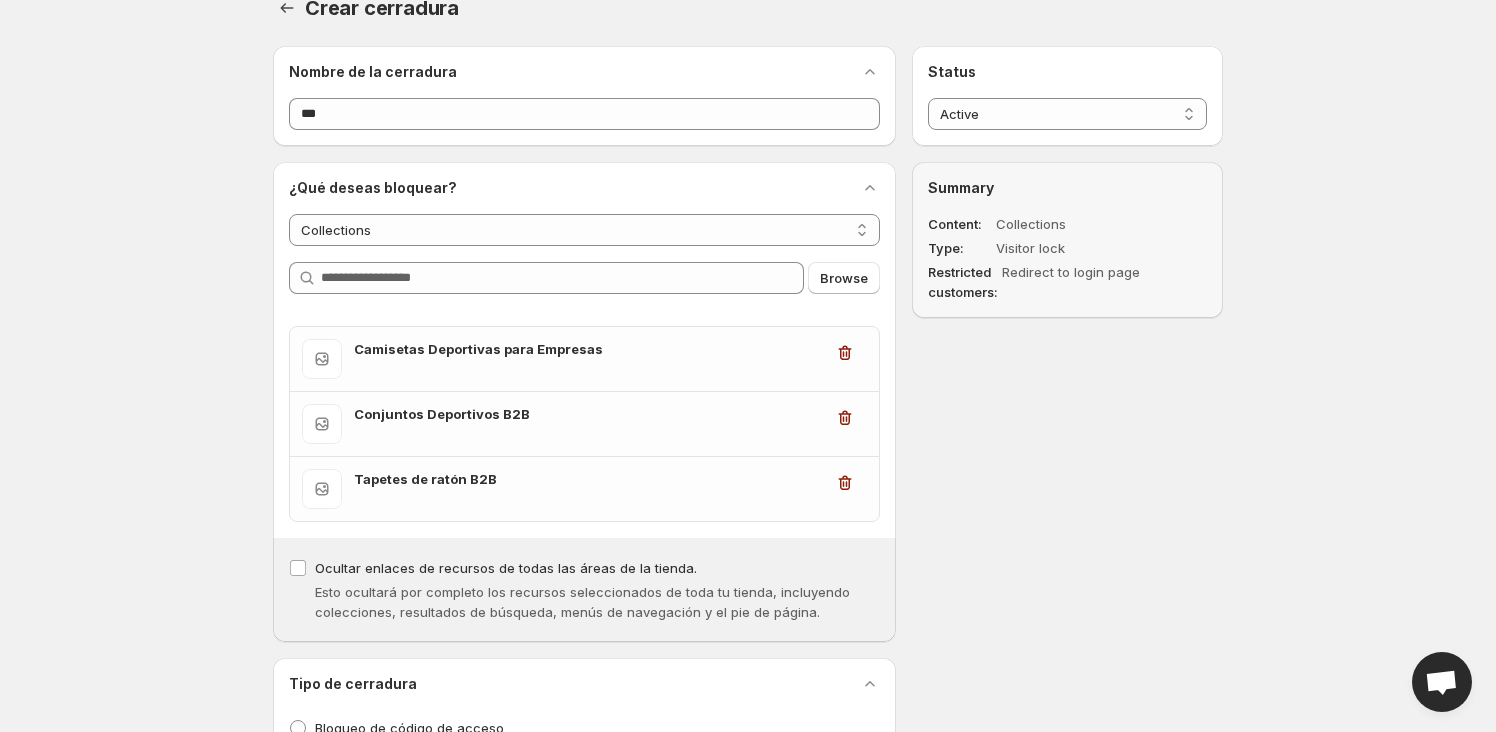scroll, scrollTop: 0, scrollLeft: 0, axis: both 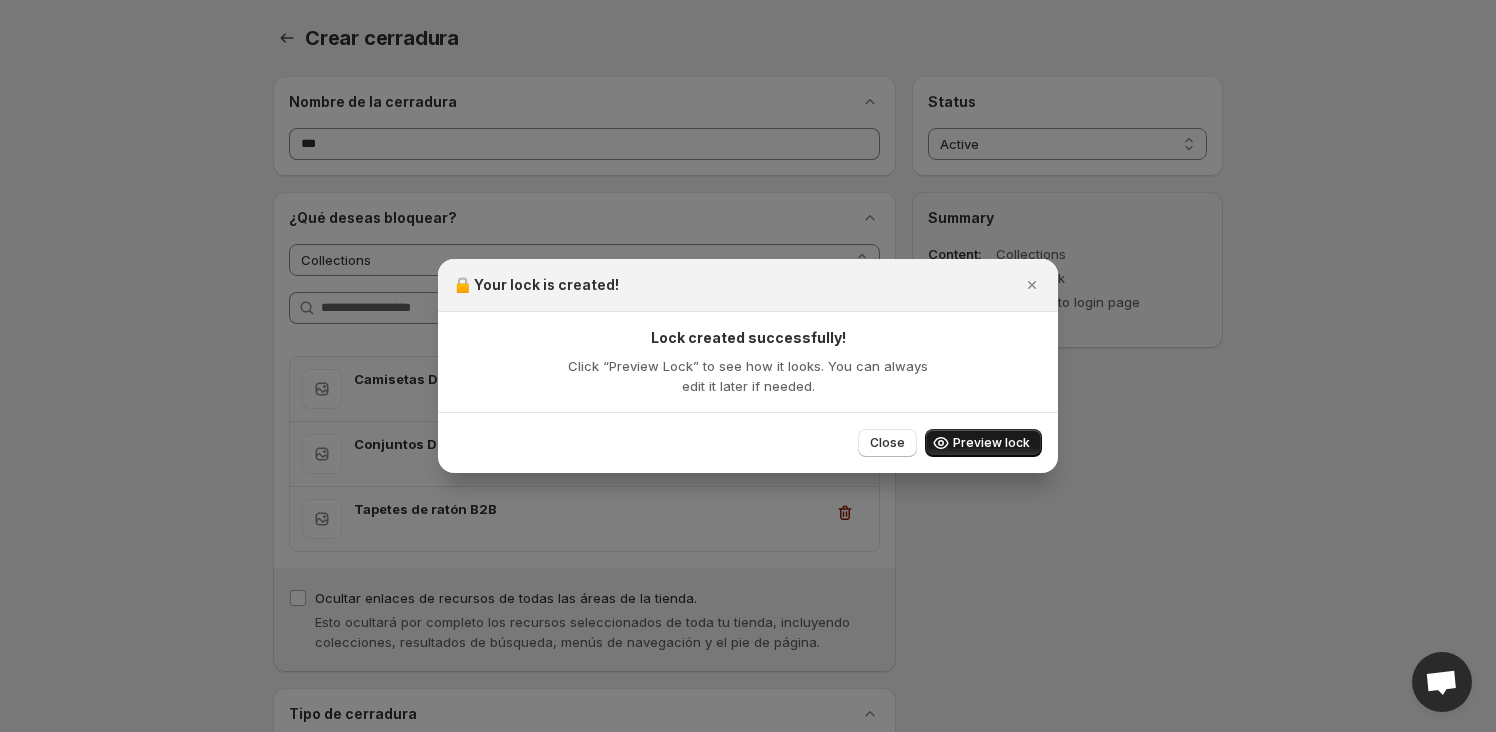 click on "Preview lock" at bounding box center (991, 443) 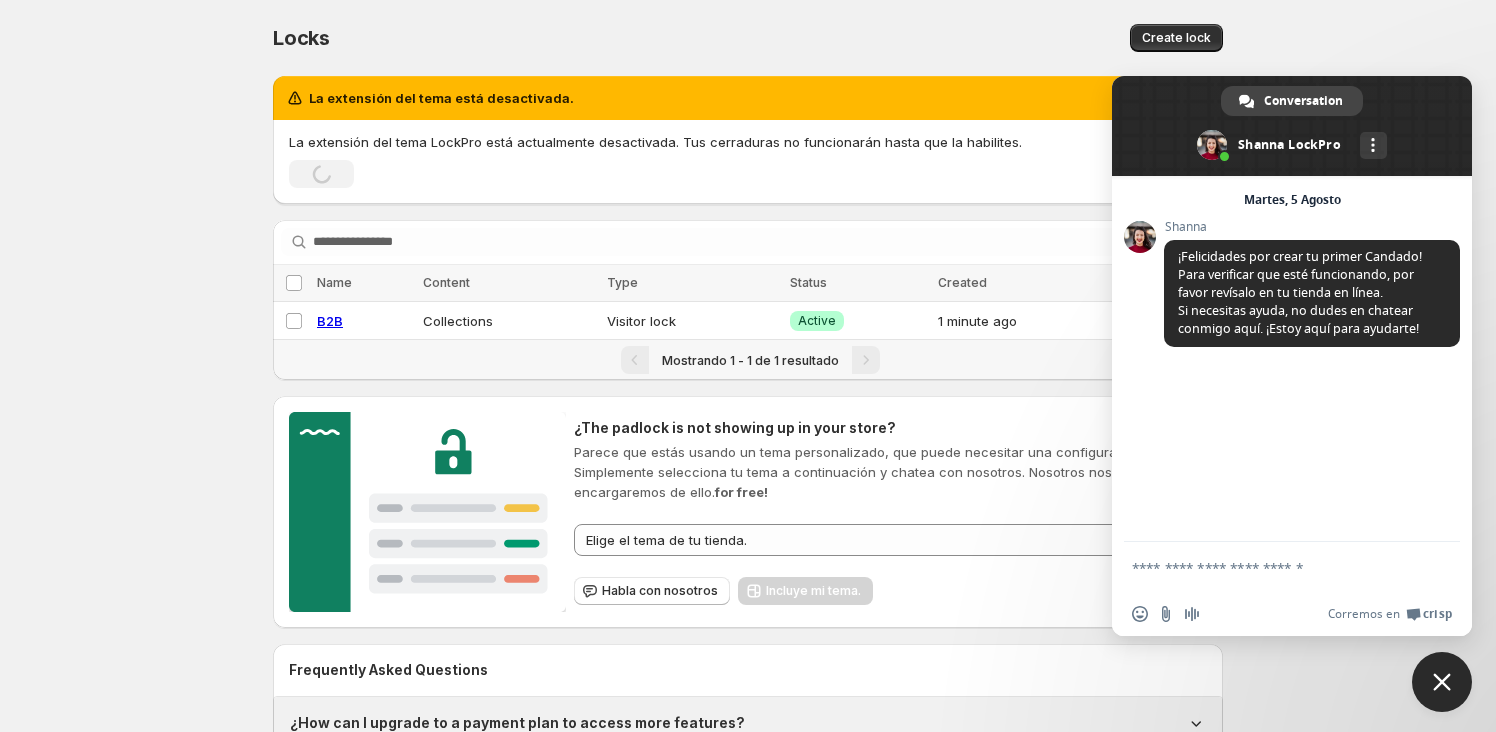 scroll, scrollTop: 0, scrollLeft: 0, axis: both 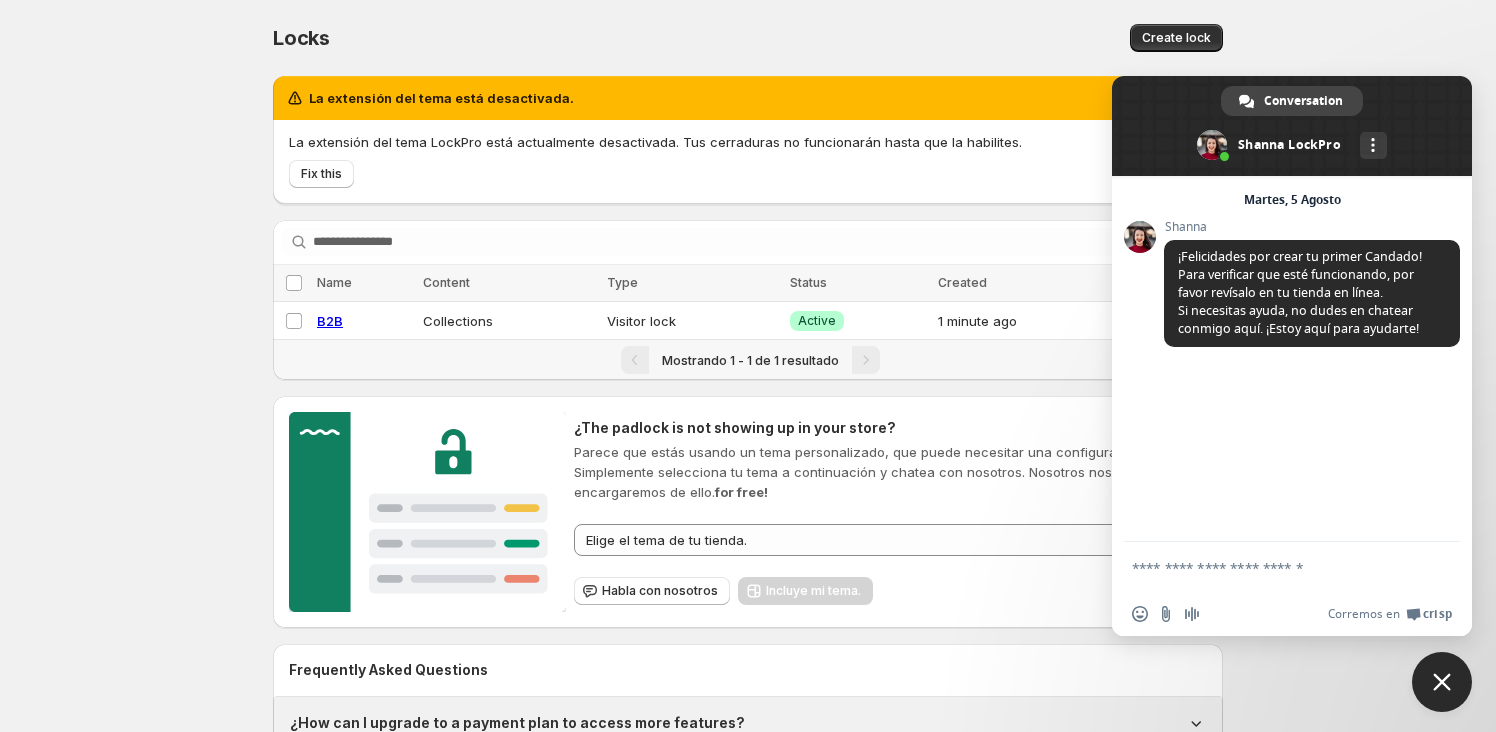 click at bounding box center (1442, 682) 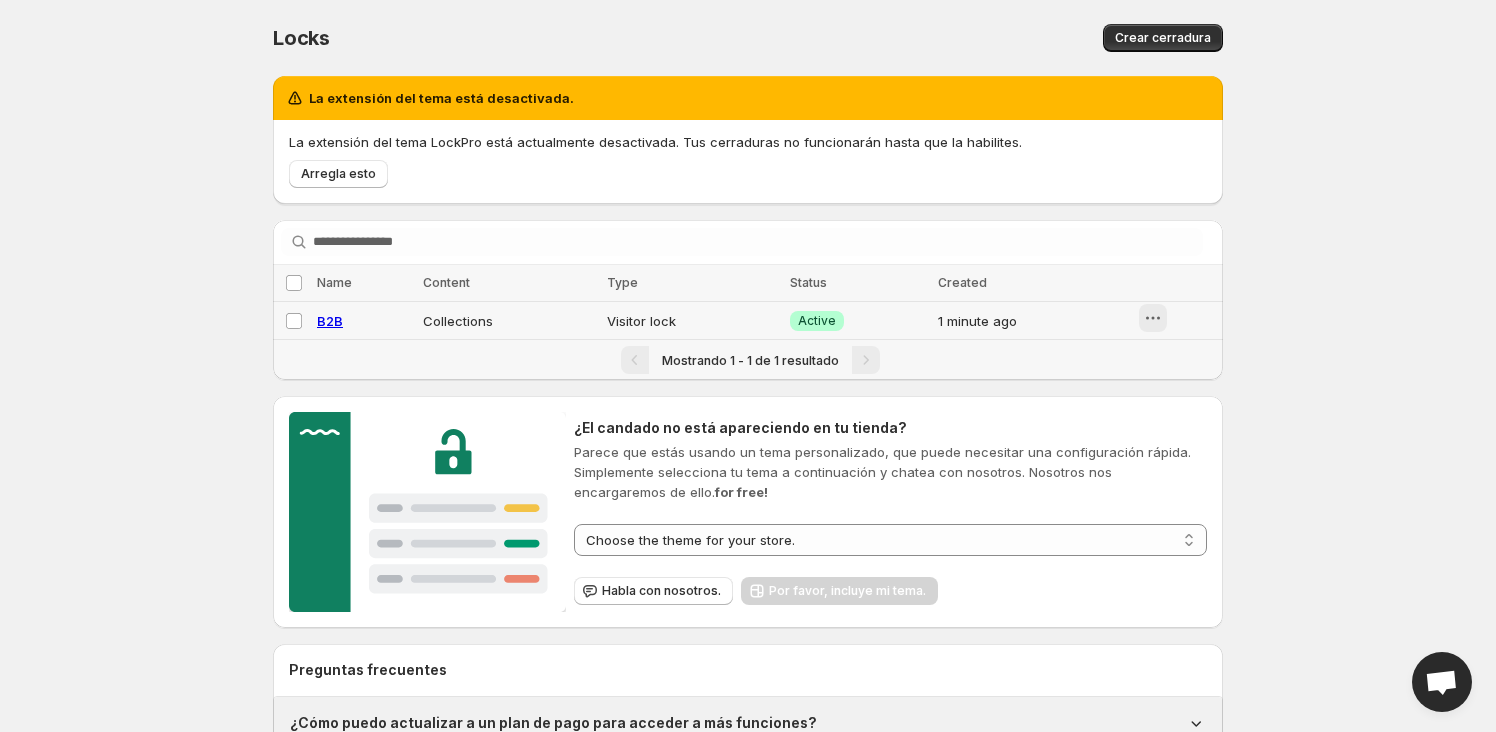 click 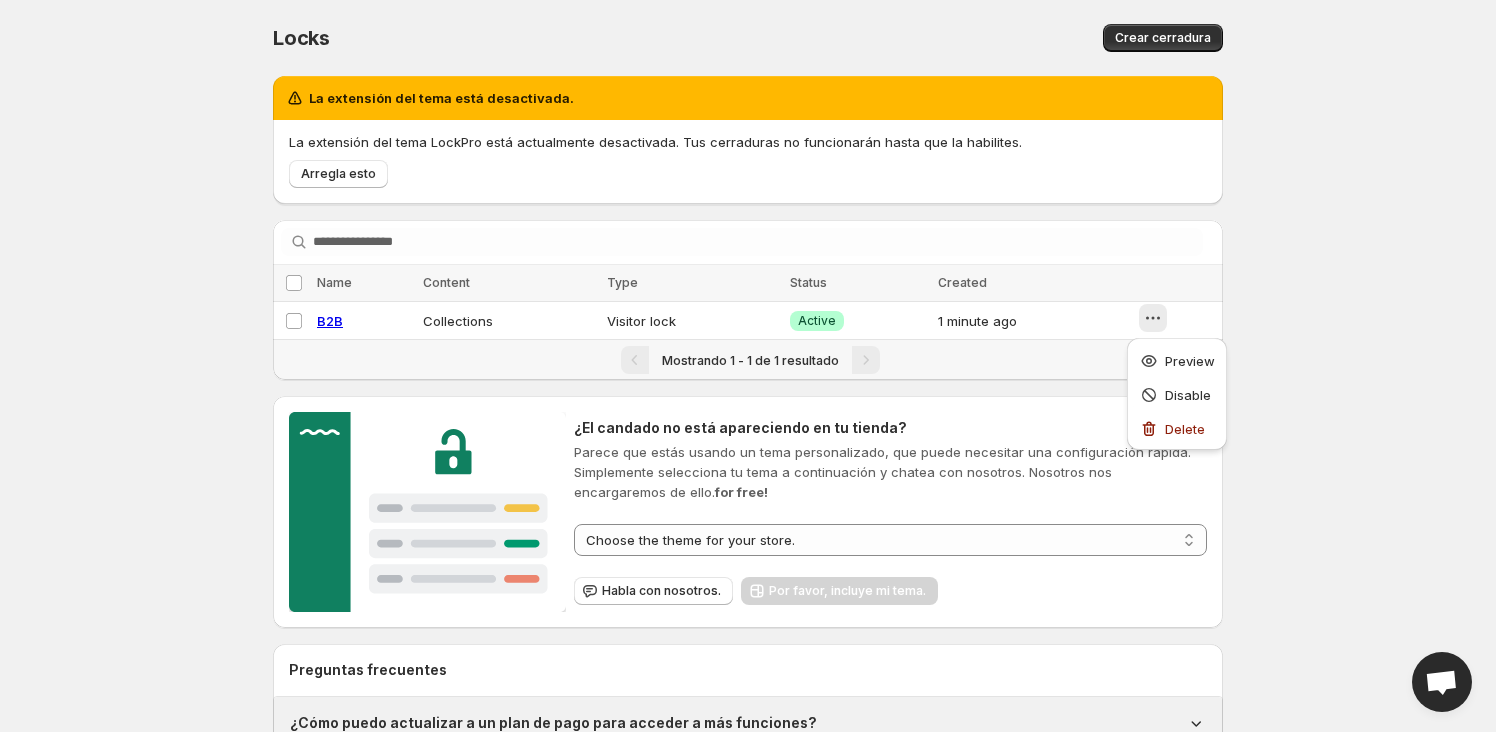 click on "**********" at bounding box center (748, 447) 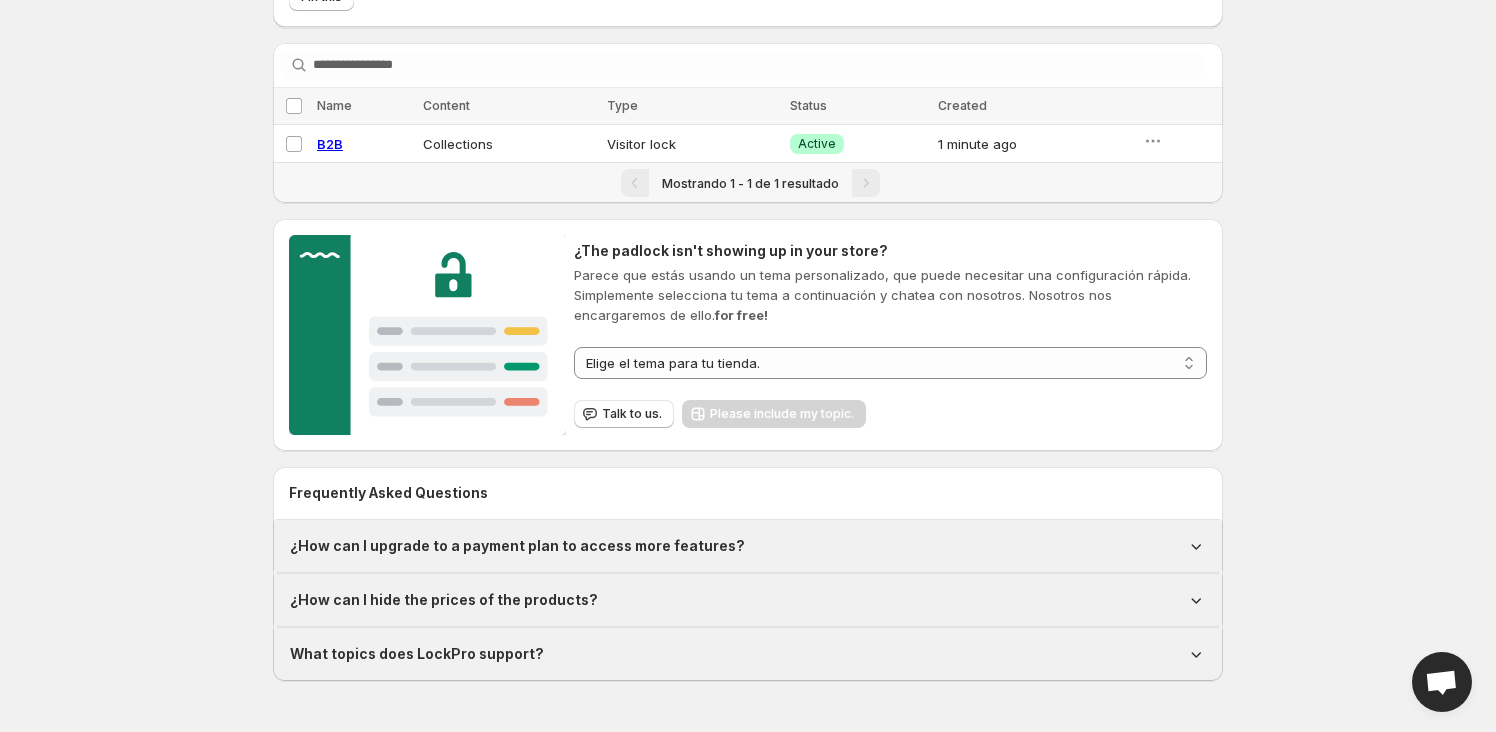 scroll, scrollTop: 181, scrollLeft: 0, axis: vertical 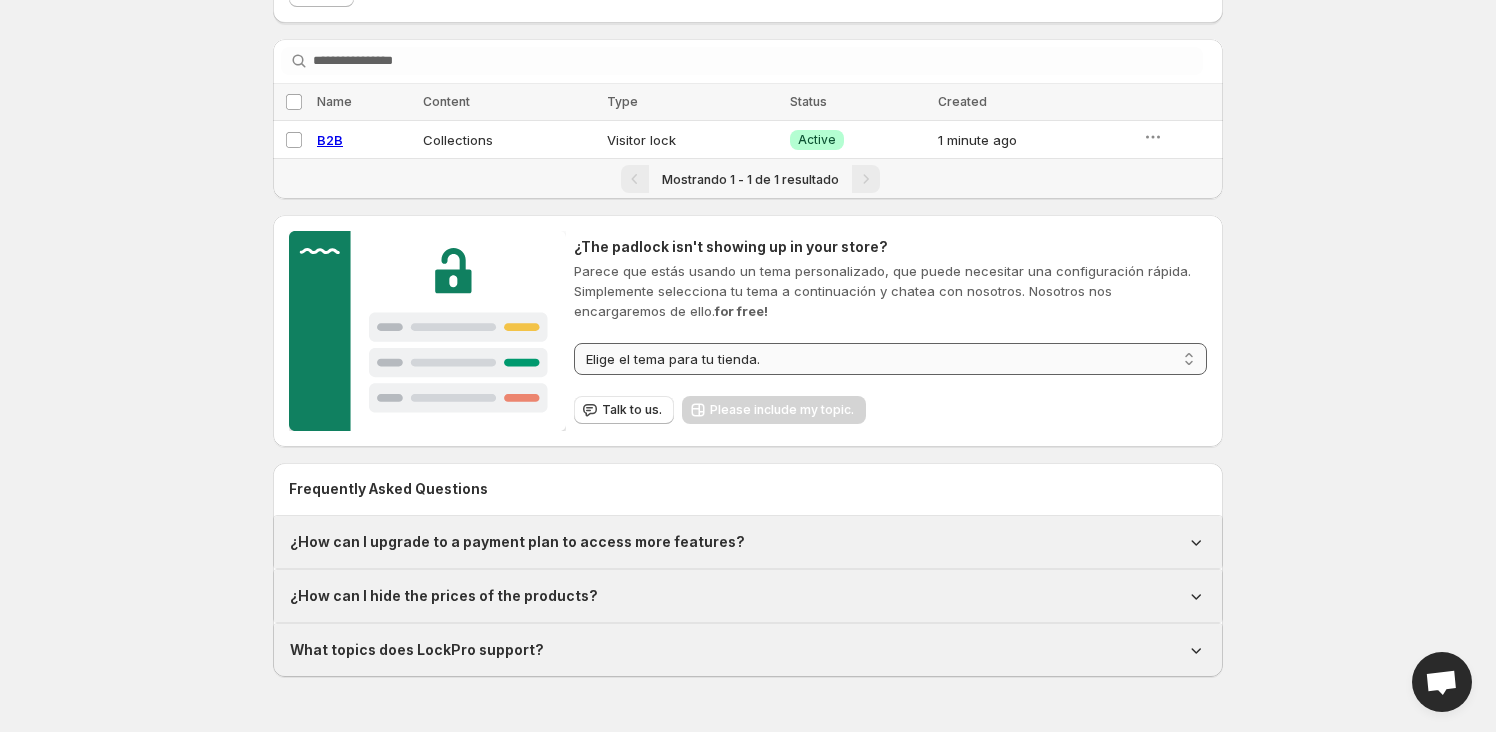 click on "**********" at bounding box center (890, 359) 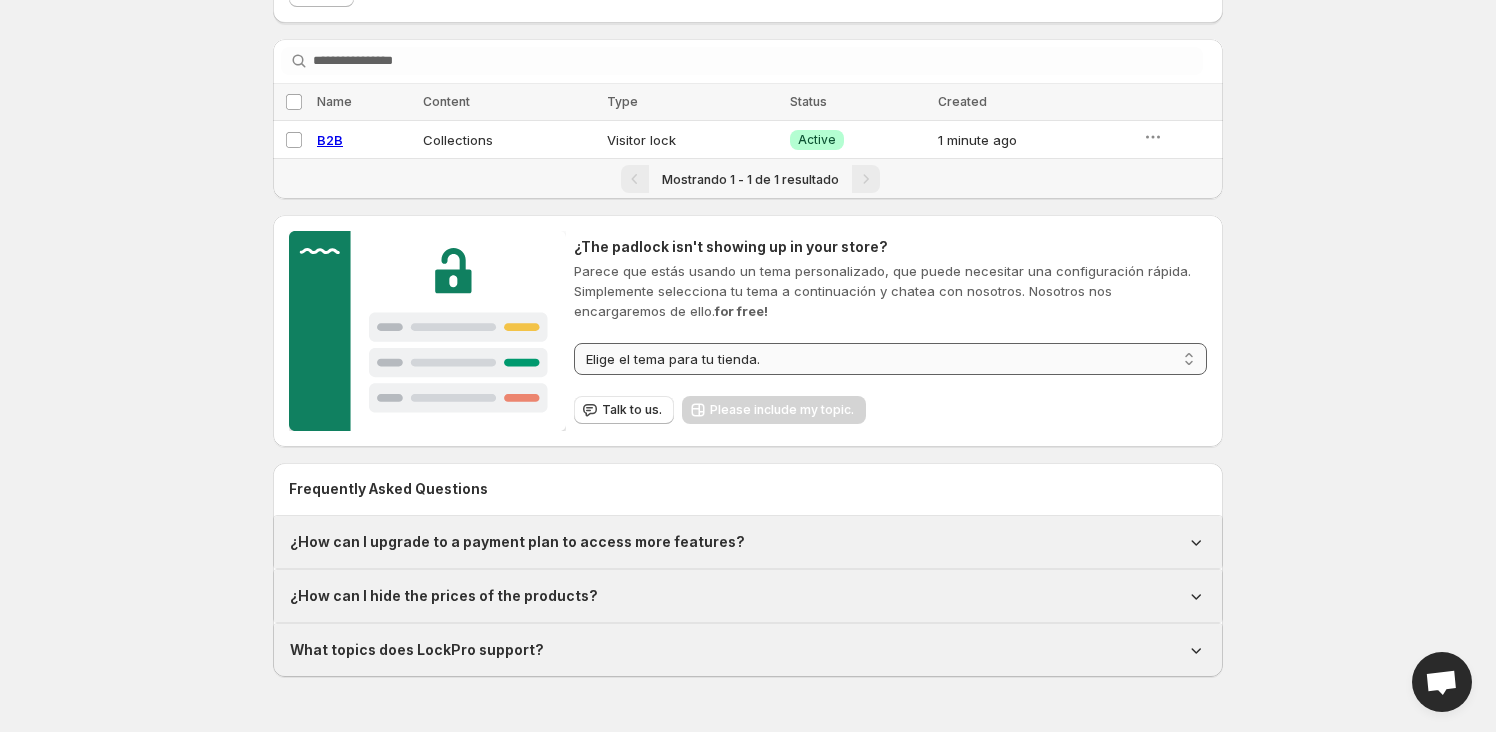 select on "**********" 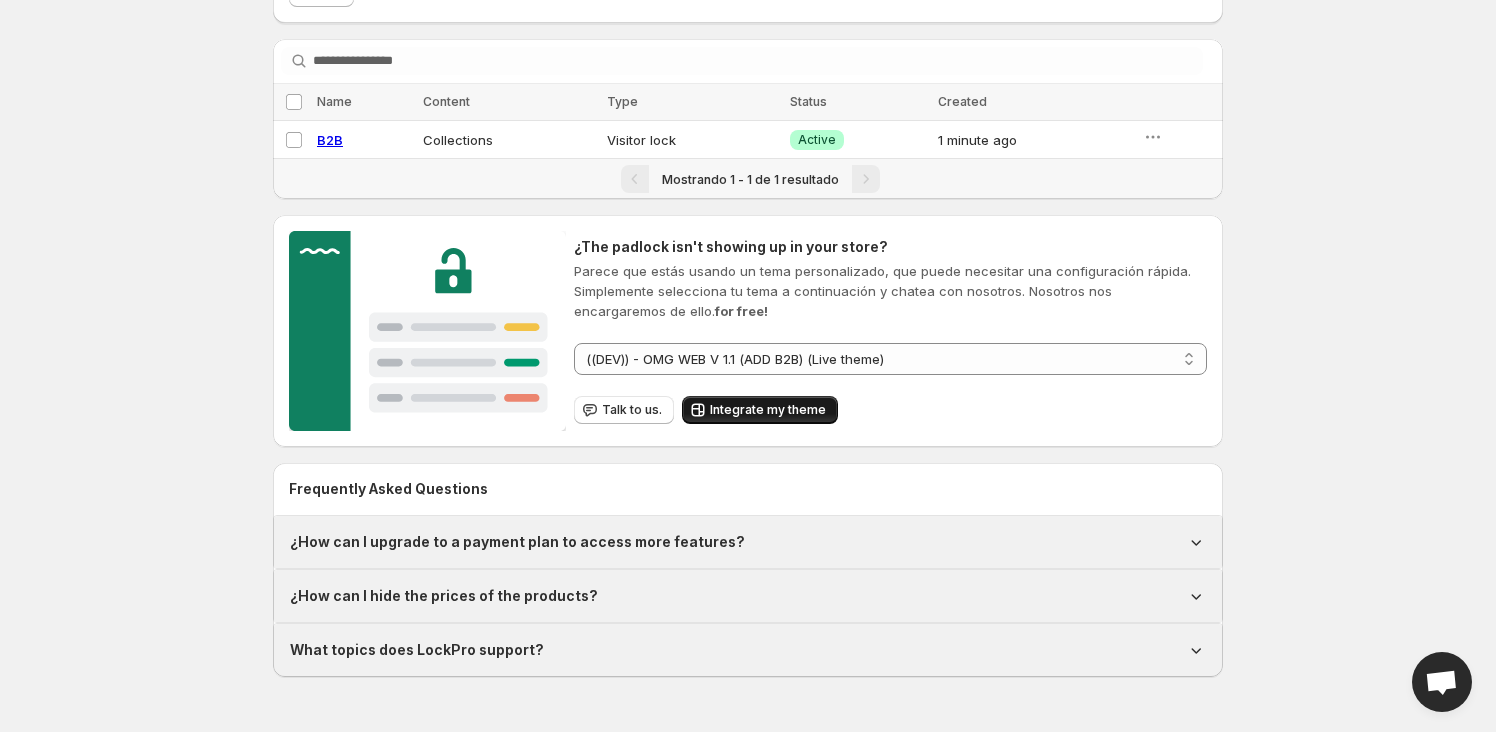 click on "Integrate my theme" at bounding box center [768, 410] 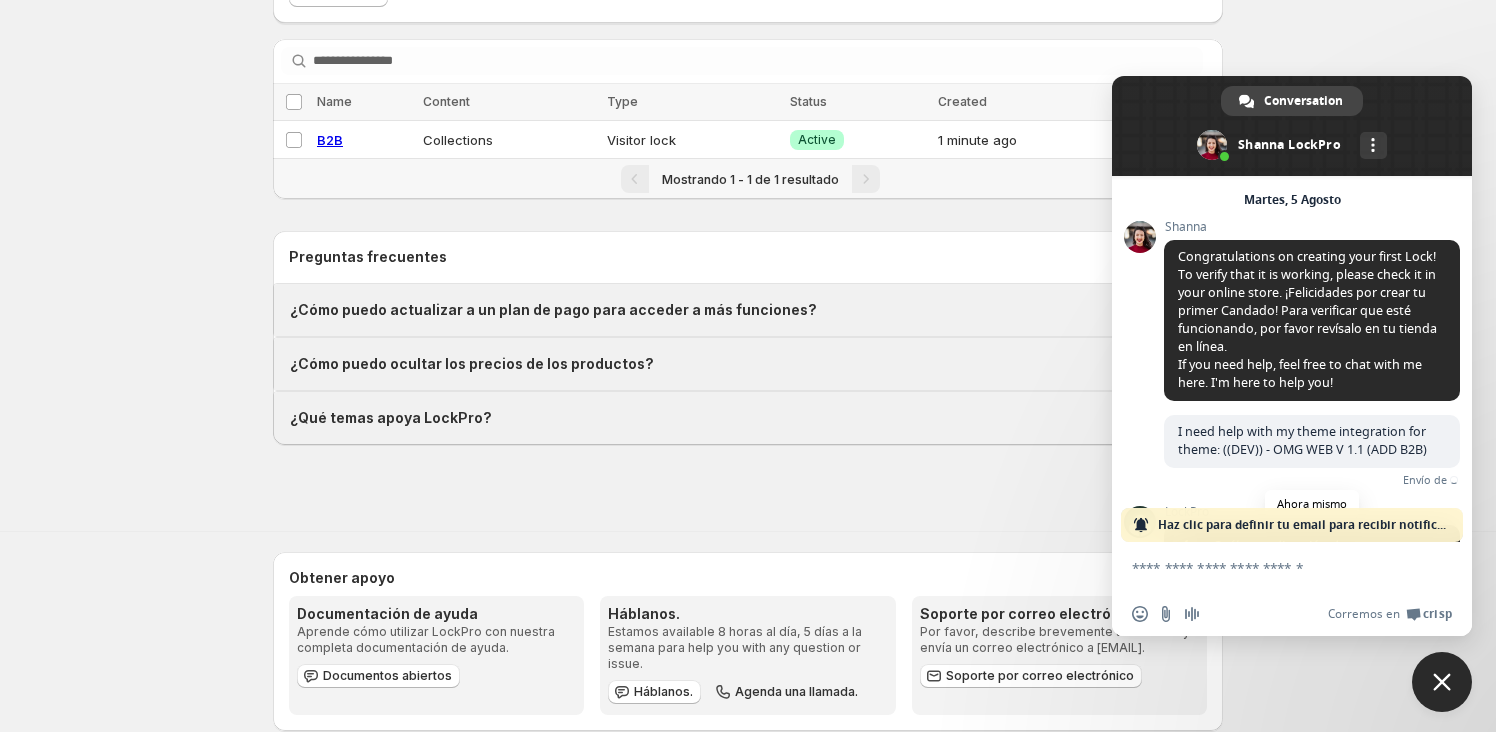 scroll, scrollTop: 160, scrollLeft: 0, axis: vertical 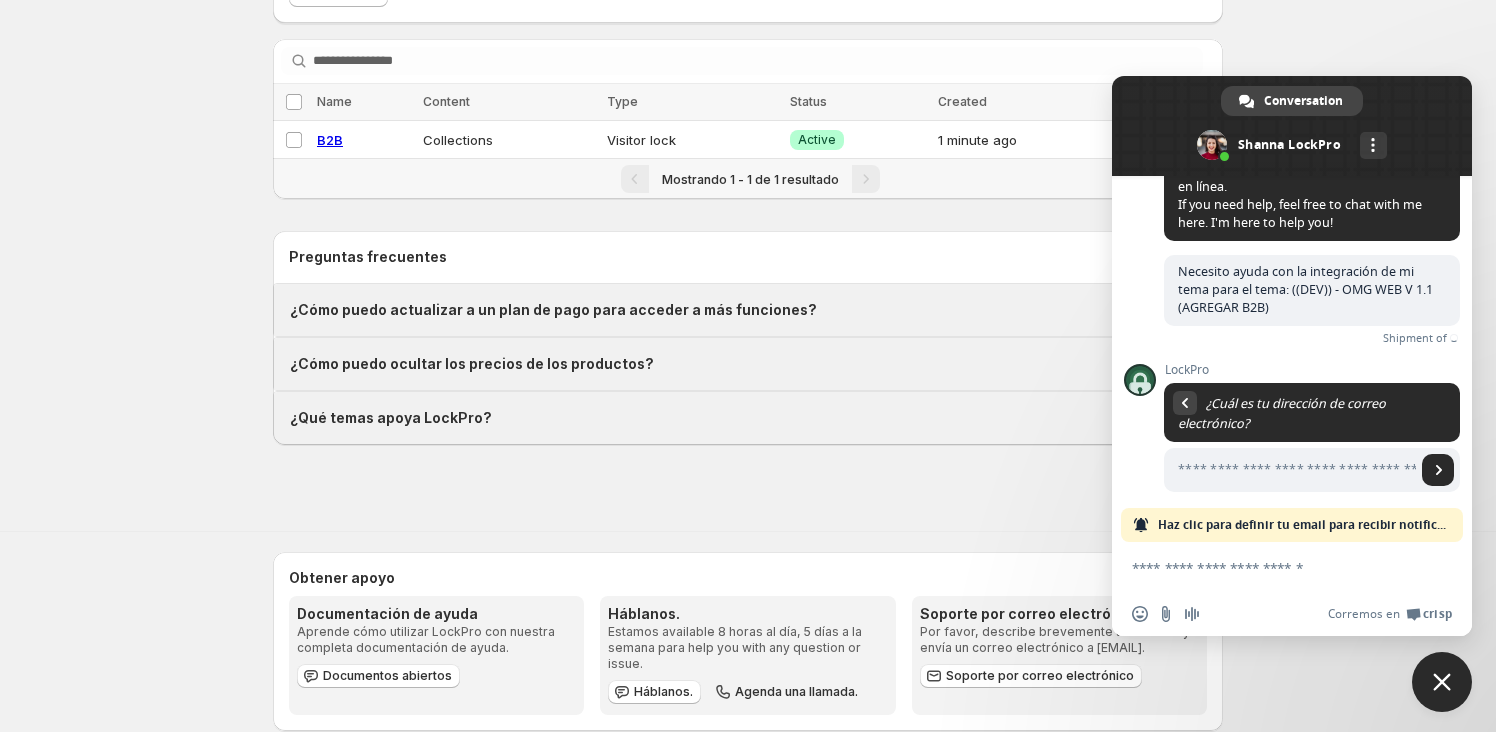 click at bounding box center [1272, 567] 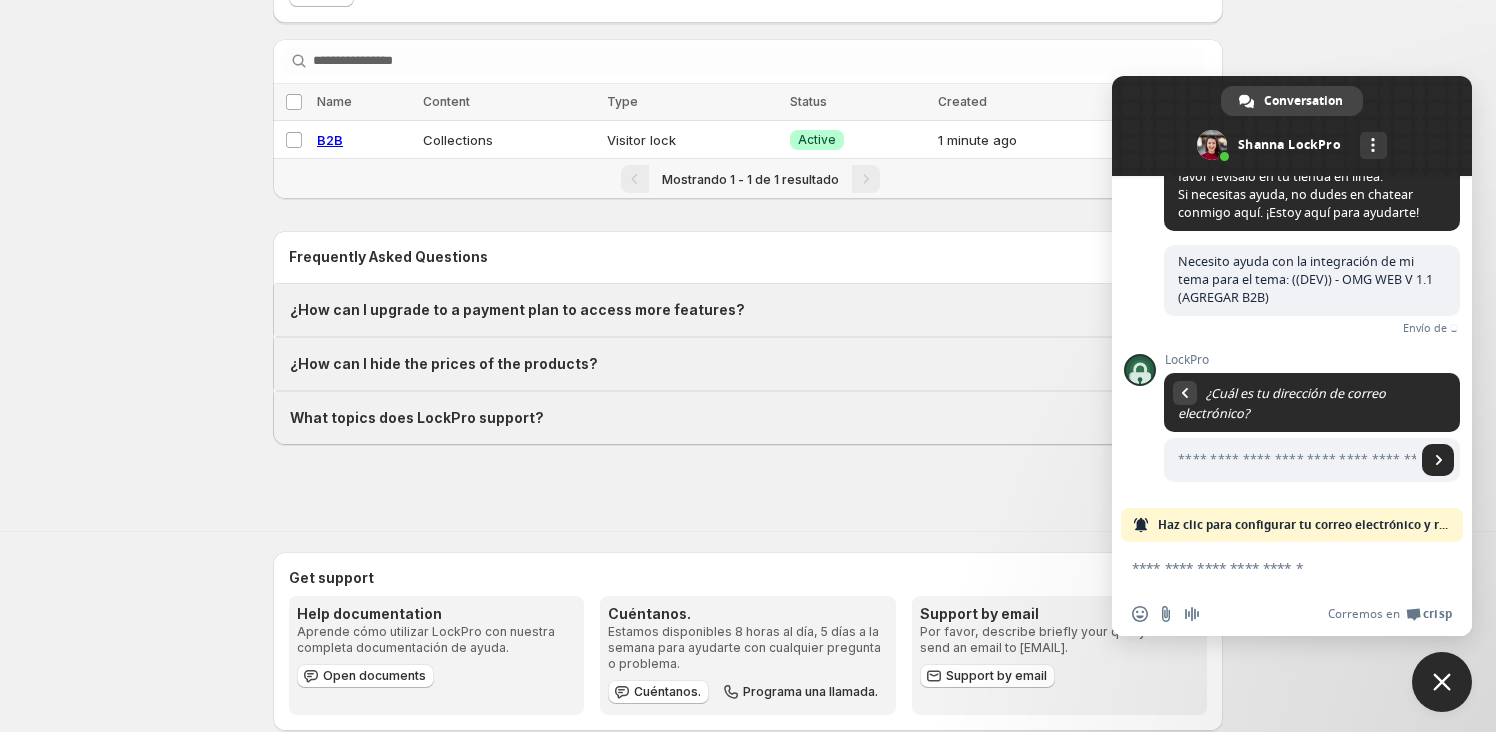 scroll, scrollTop: 100, scrollLeft: 0, axis: vertical 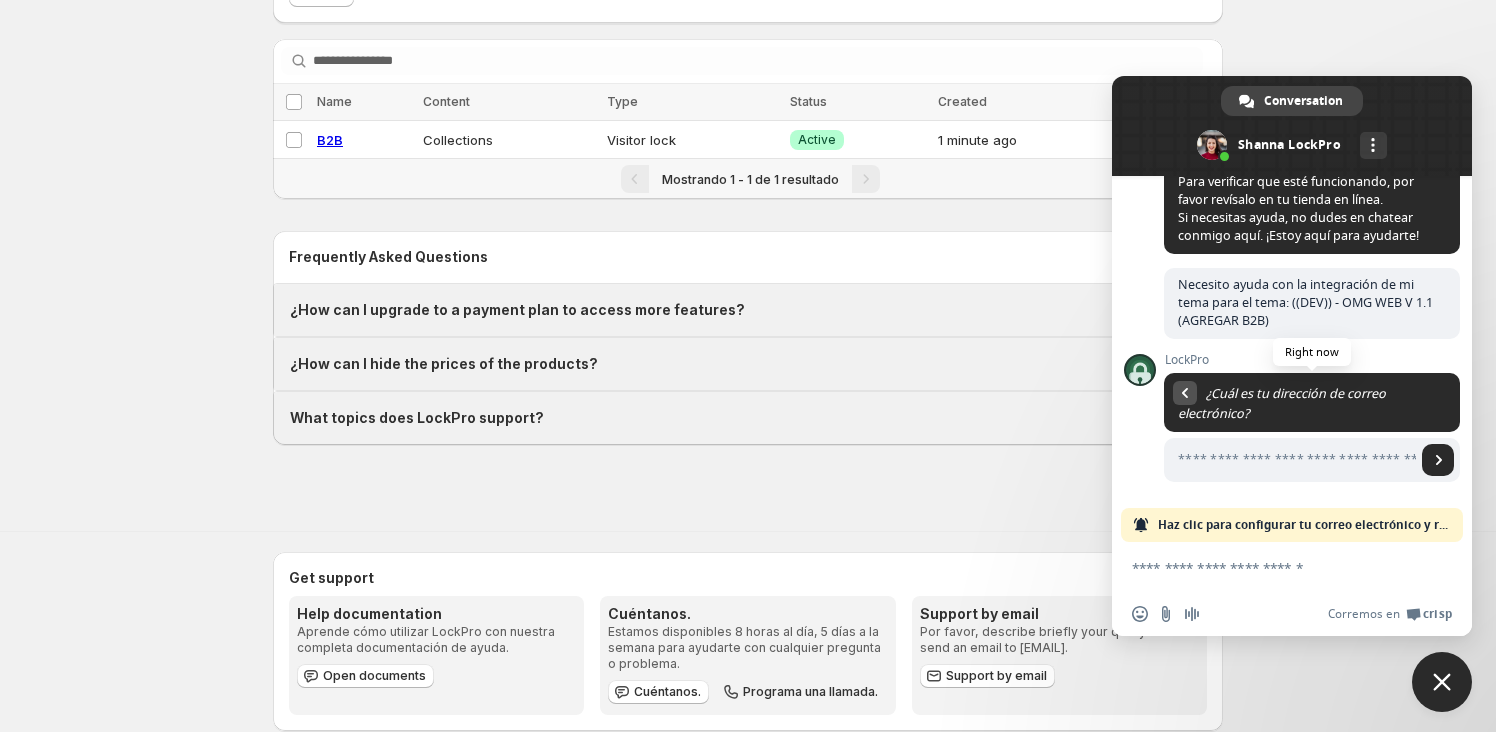 click at bounding box center [1185, 393] 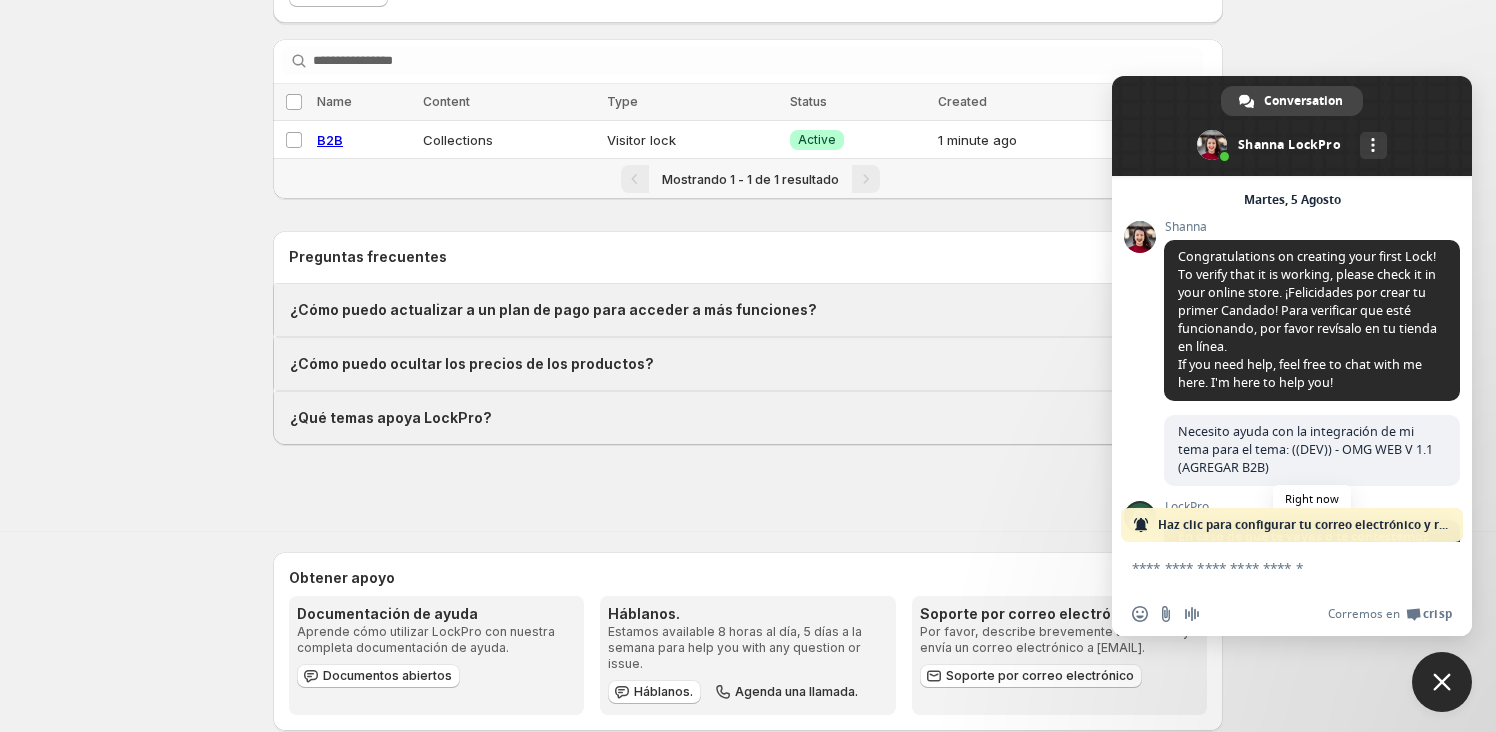 scroll, scrollTop: 248, scrollLeft: 0, axis: vertical 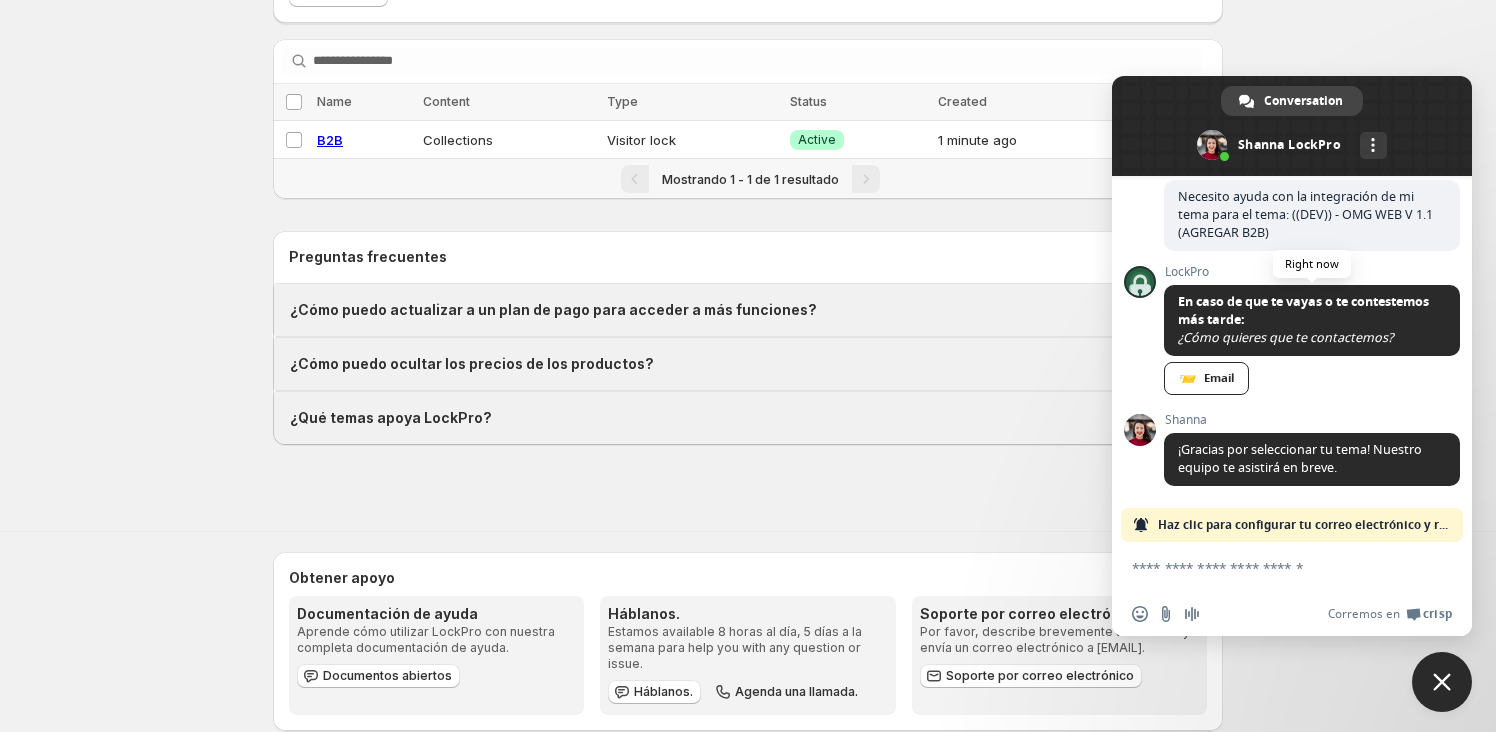 click at bounding box center (1272, 567) 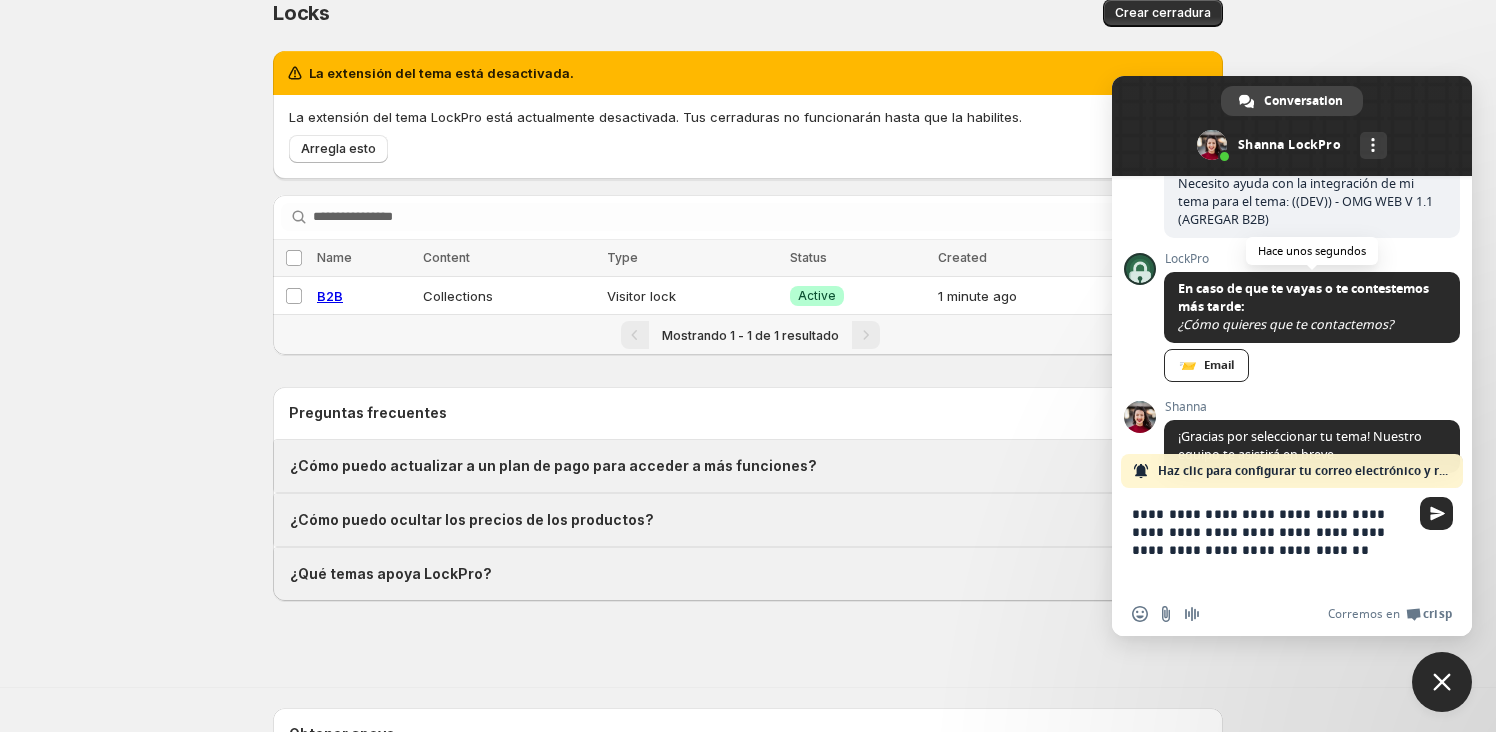 scroll, scrollTop: 0, scrollLeft: 0, axis: both 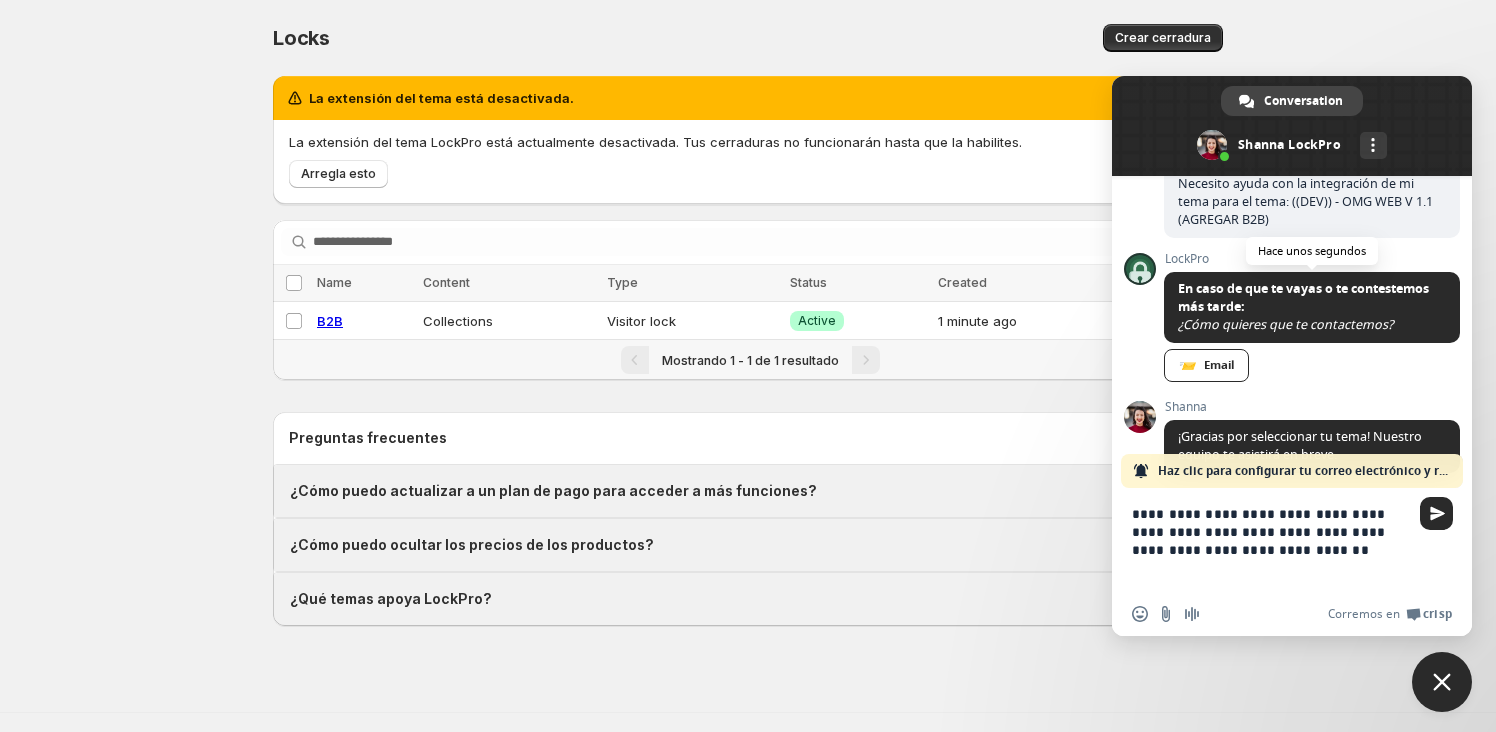 click at bounding box center [1292, 126] 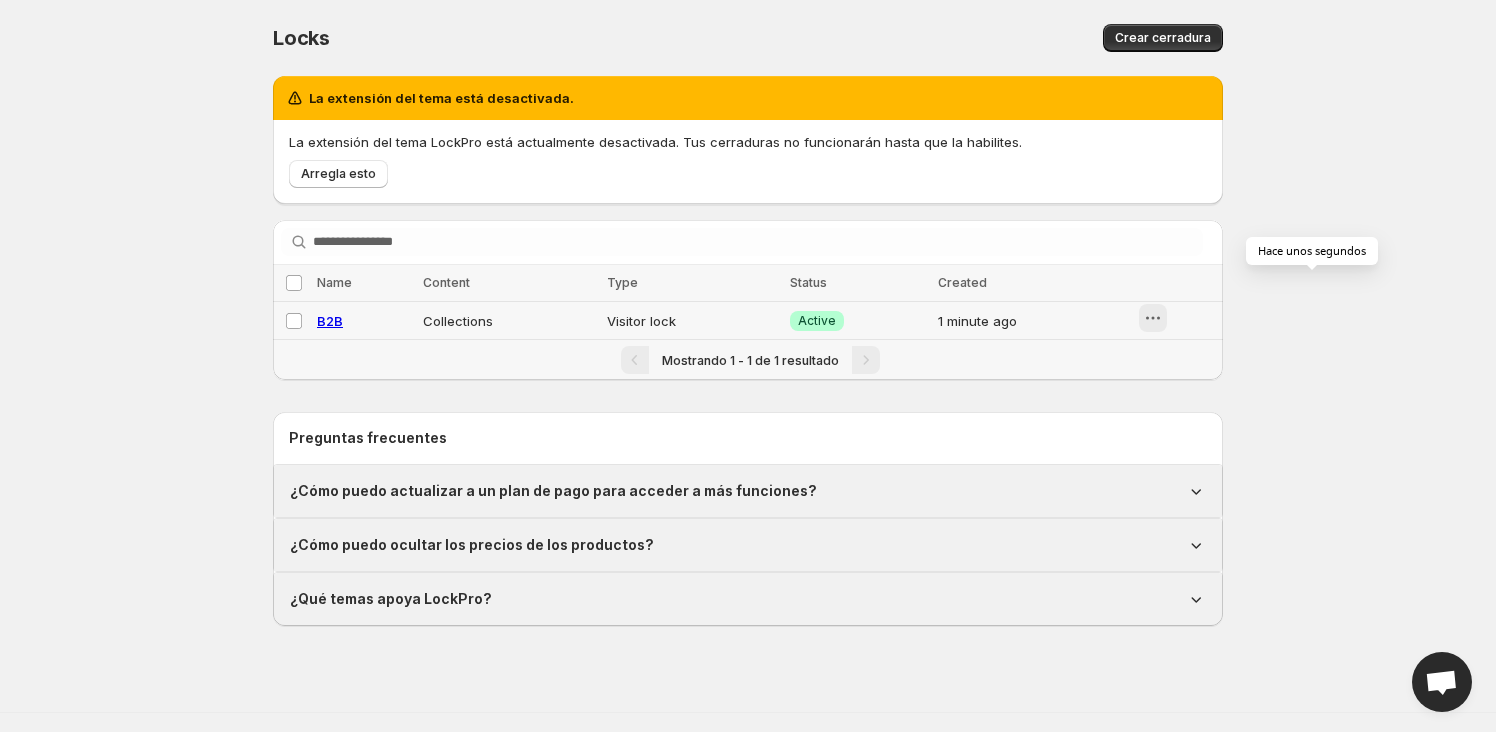 click 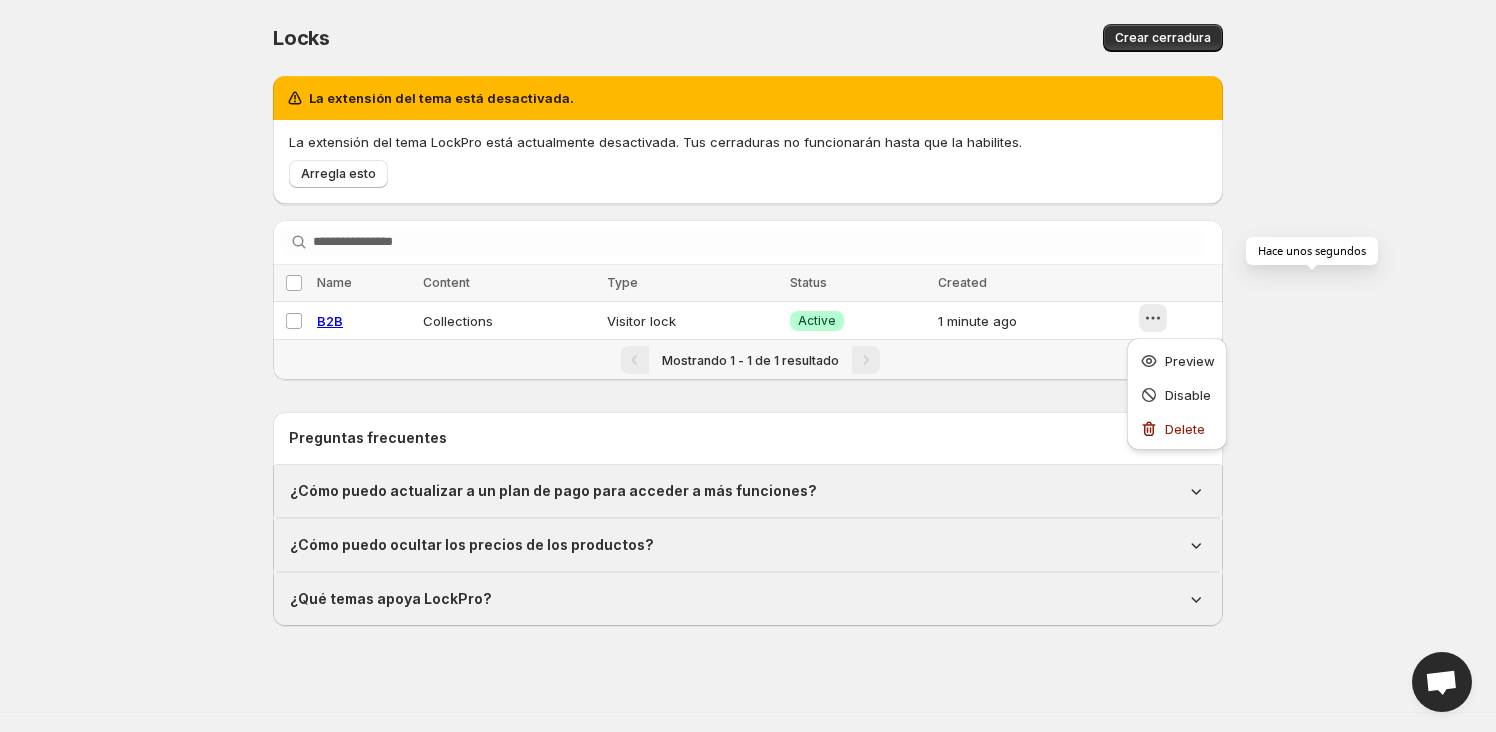 click on "Cerraduras. Esta página está lista. Locks Crear cerradura La extensión del tema está desactivada. La extensión del tema LockPro está actualmente desactivada. Tus cerraduras no funcionarán hasta que la habilites. Arregla esto Buscando en todas partes. Selecciona todos los candados. Name Content Type Status Created Bloqueo seleccionado 0 seleccionado Selecciona todos los candados. Name Content Type Status Created Bloqueo seleccionado B2B Collections Visitor lock Success Active 1 minute ago Mostrando 1 - 1 de 1 resultado Preguntas frecuentes ¿Cómo puedo actualizar a un plan de pago para acceder a más funciones? Tap  Subscription Plan Please select it. Basic plan ¿Y prefieres la facturación anual? Háblanos. ¡Para obtener tu tarifa con descuento! ¿Cómo puedo ocultar los precios de los productos? Crea un nuevo bloqueo en toda la tienda, configúralo como bloqueo de Visitante, habilita "Ocultar precio" con tu mensaje personalizado y guarda. Leer más ¿Qué temas apoya LockPro? here" at bounding box center [748, 331] 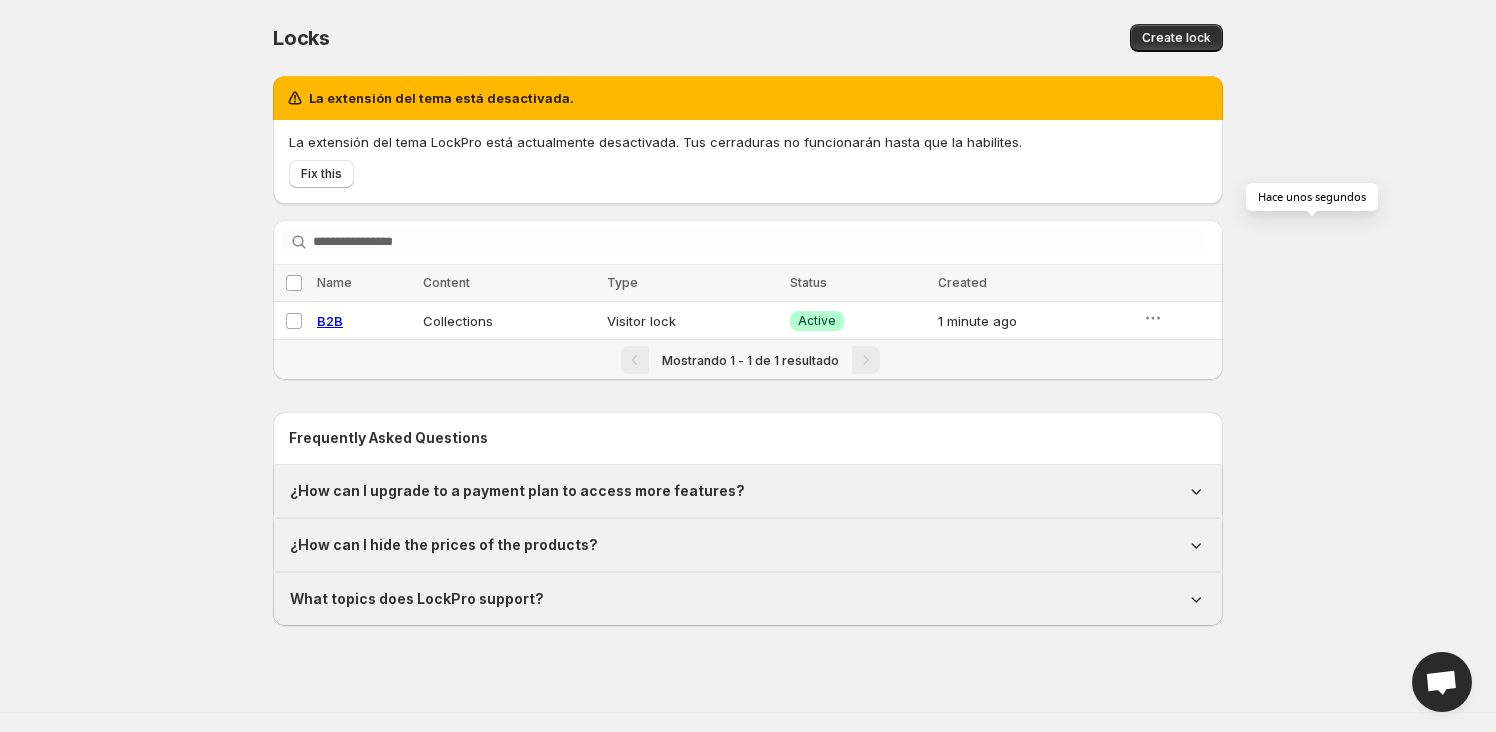 scroll, scrollTop: 191, scrollLeft: 0, axis: vertical 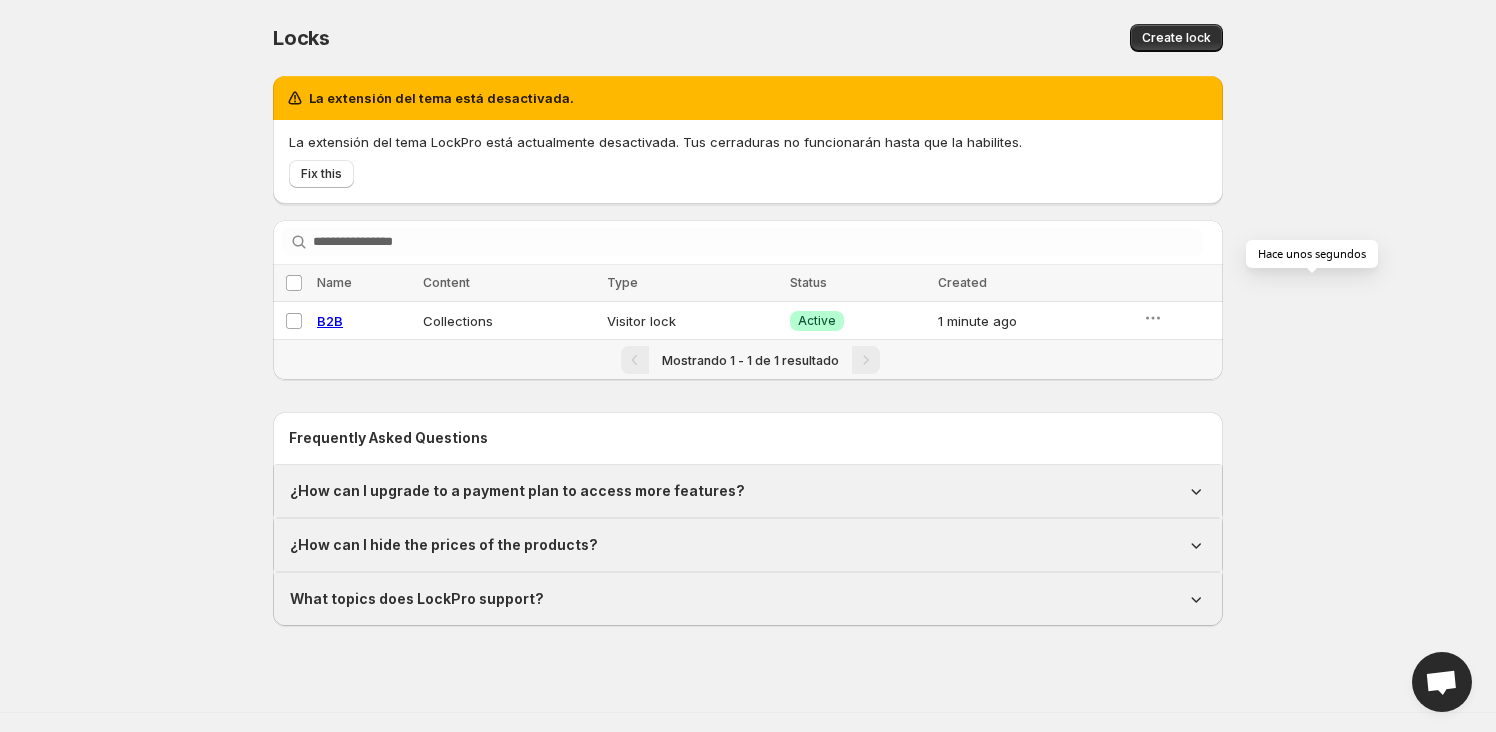 click at bounding box center [1442, 682] 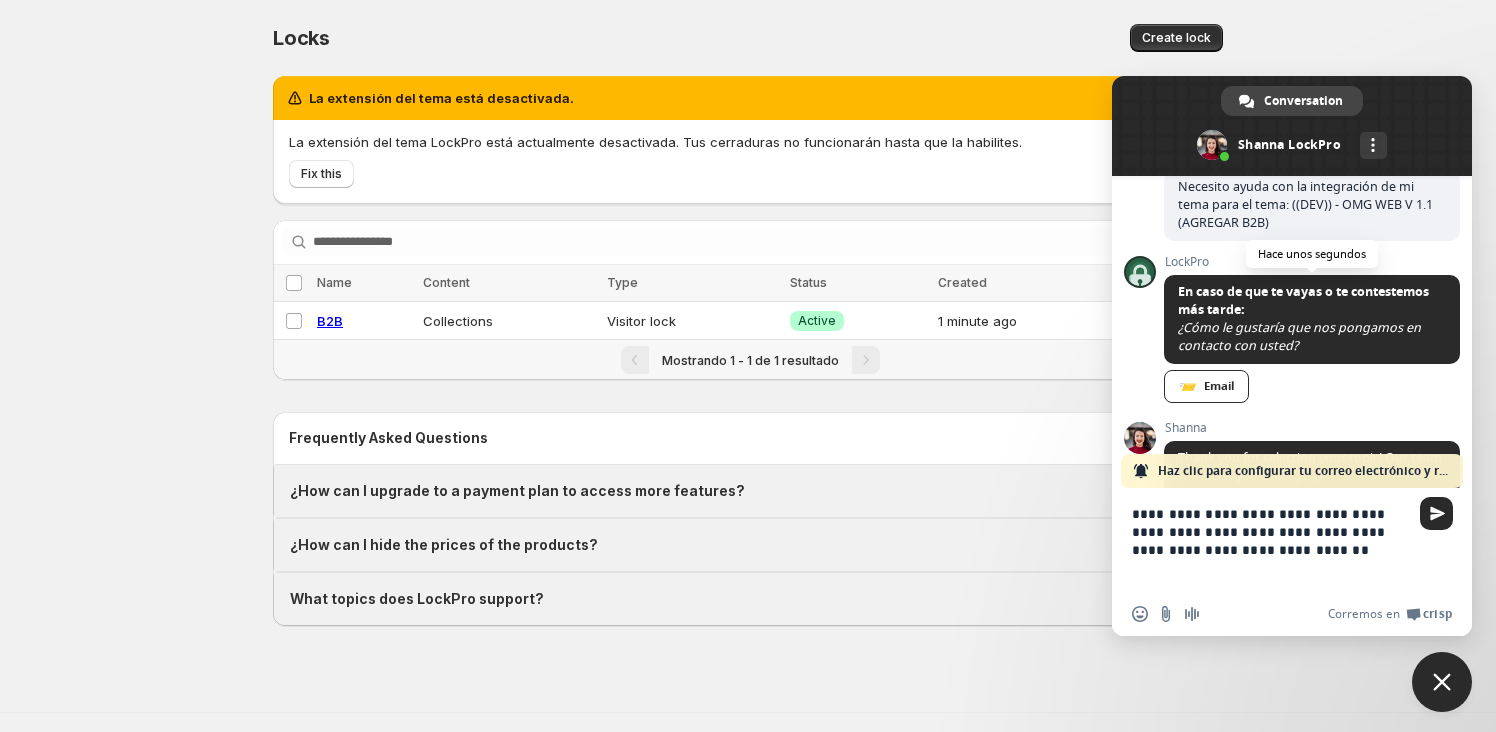 scroll, scrollTop: 265, scrollLeft: 0, axis: vertical 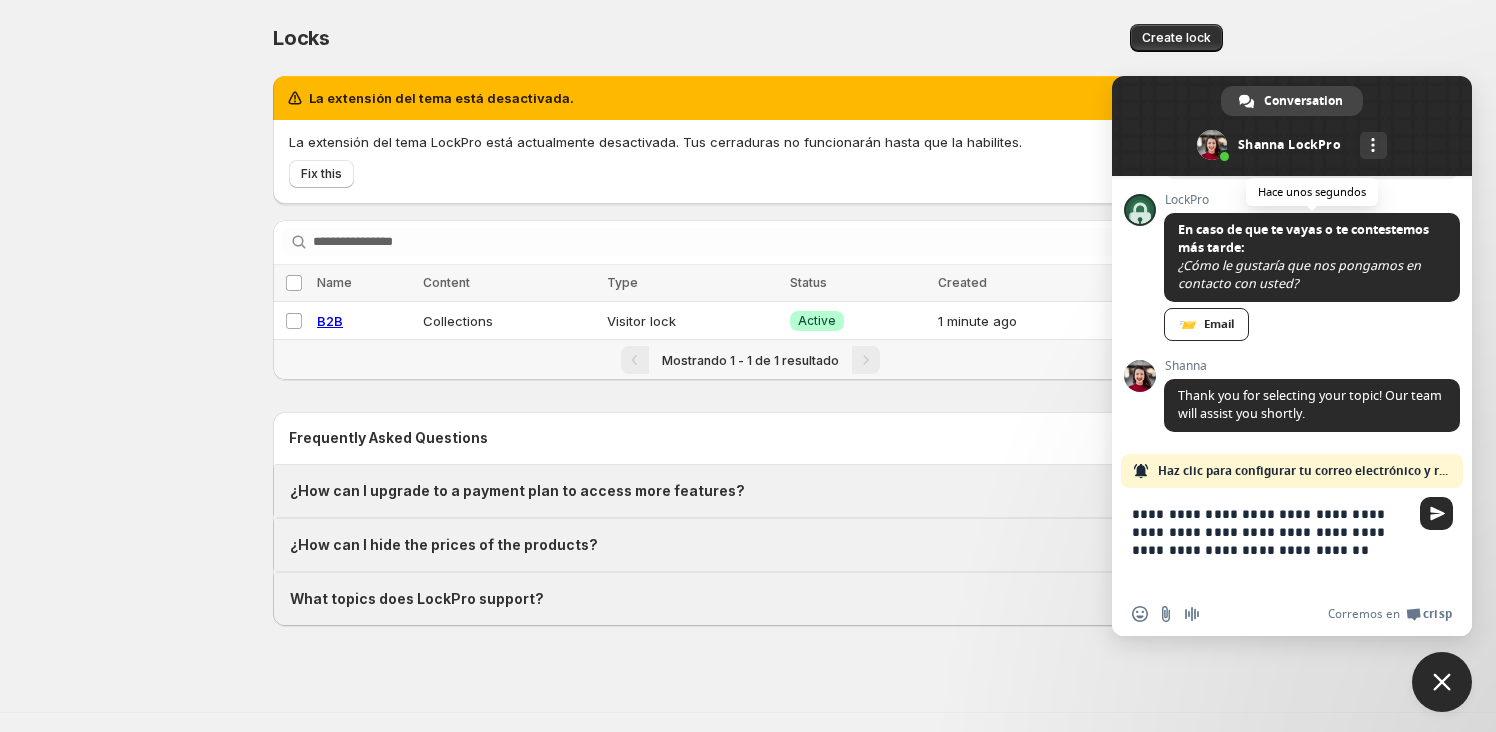 click on "**********" at bounding box center [1272, 540] 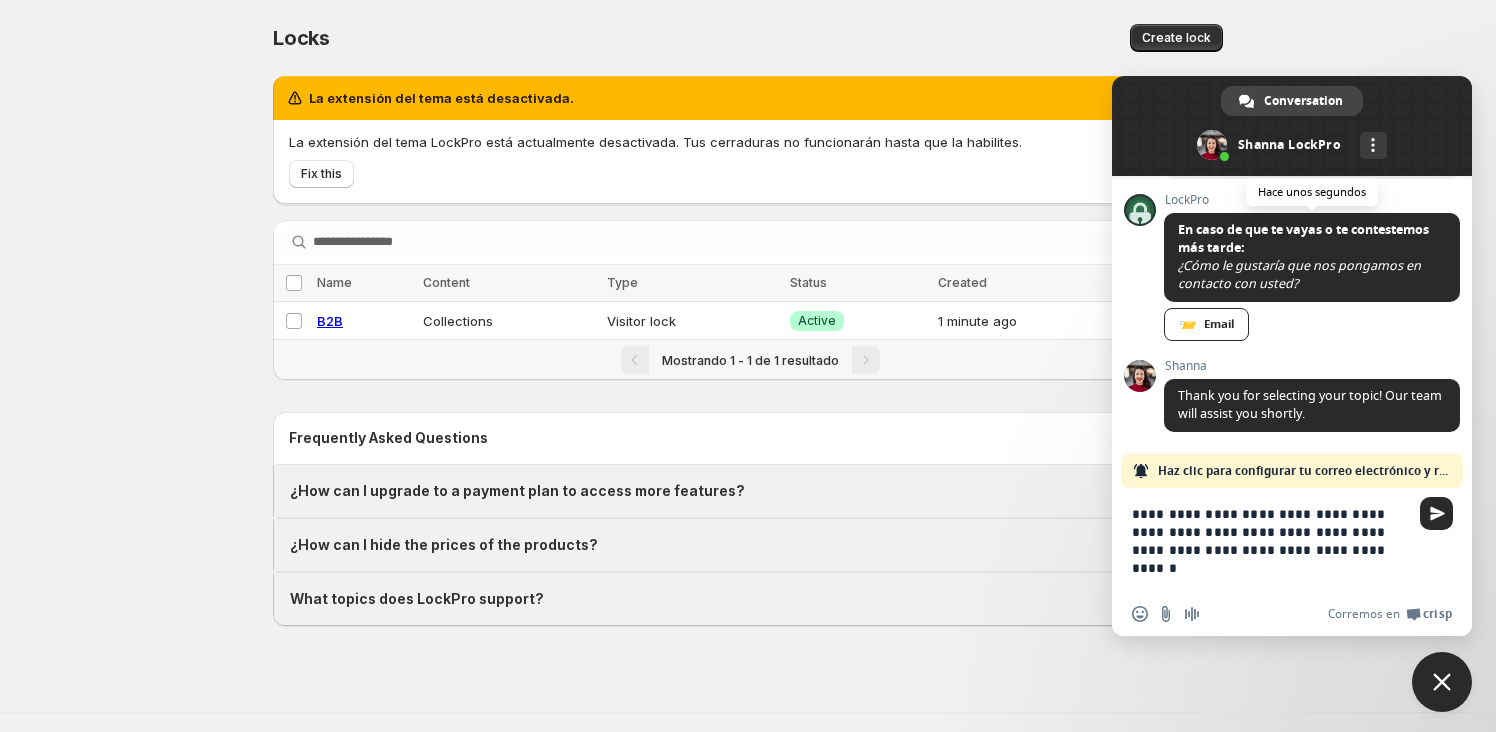 type on "**********" 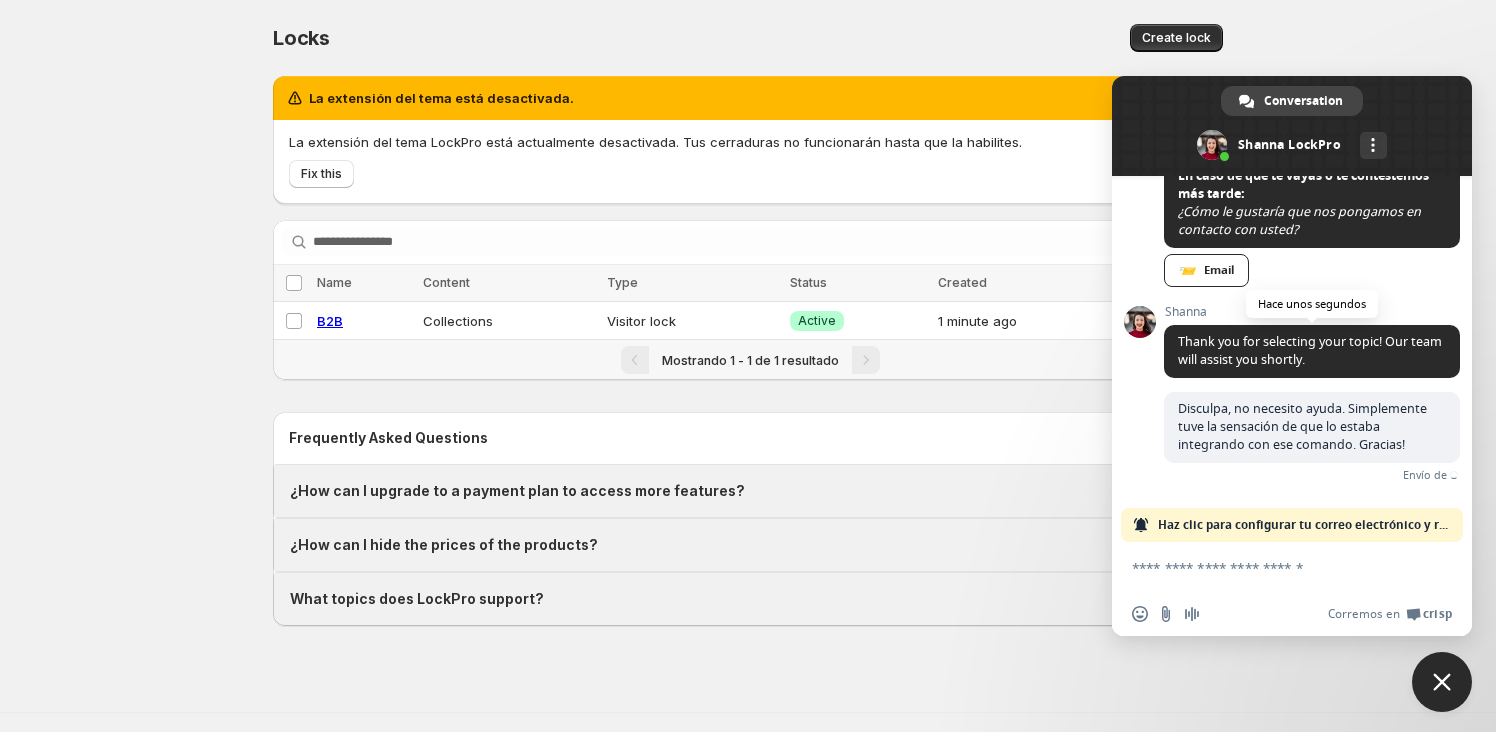scroll, scrollTop: 298, scrollLeft: 0, axis: vertical 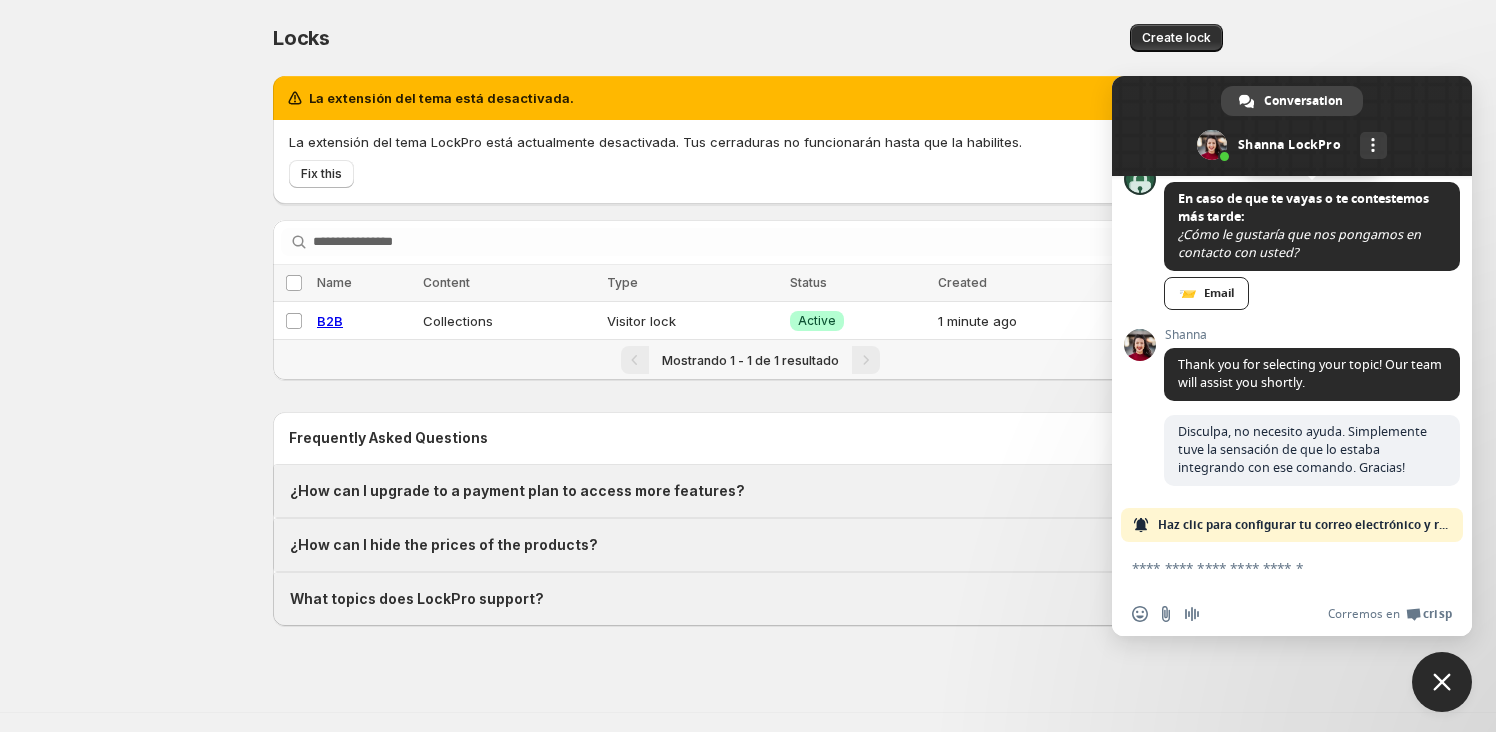 type 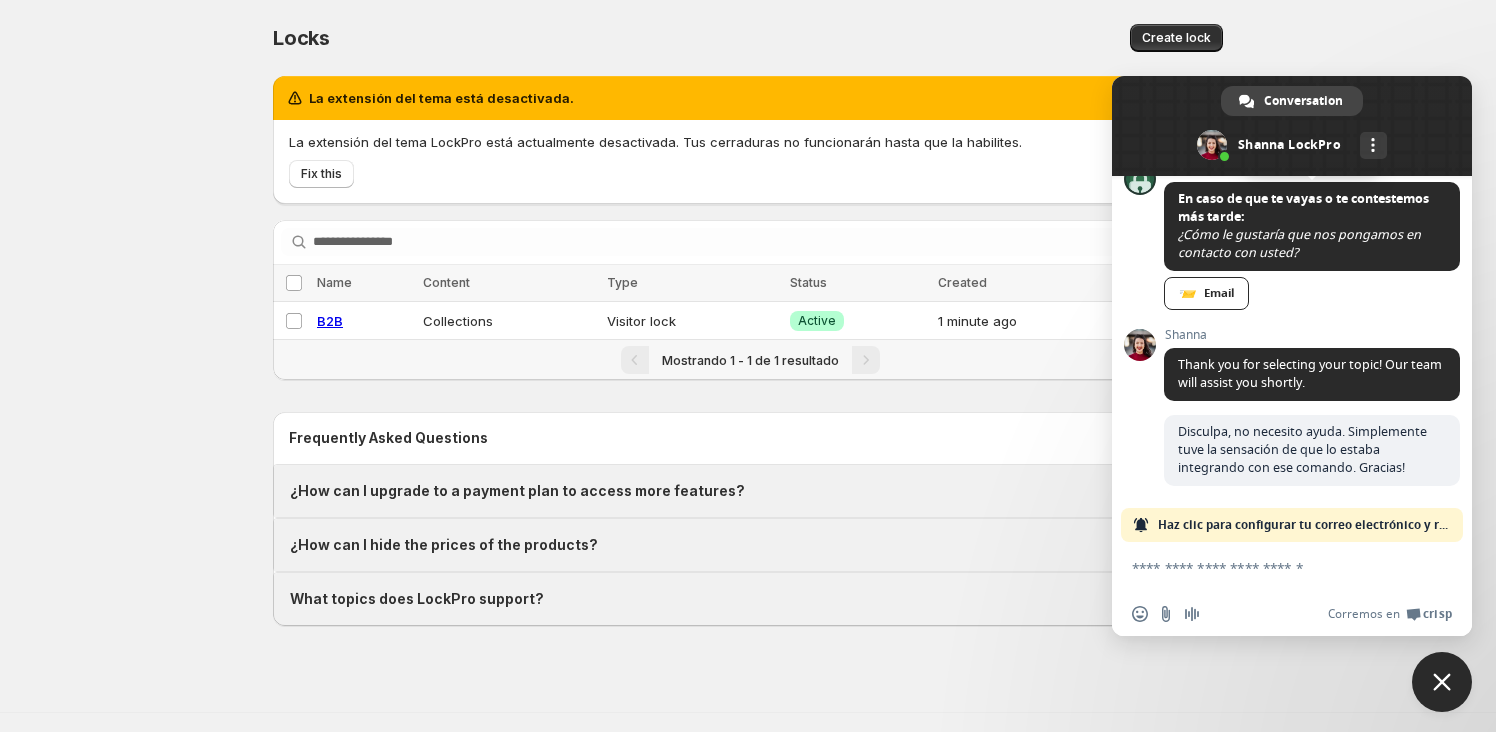 click at bounding box center (1292, 126) 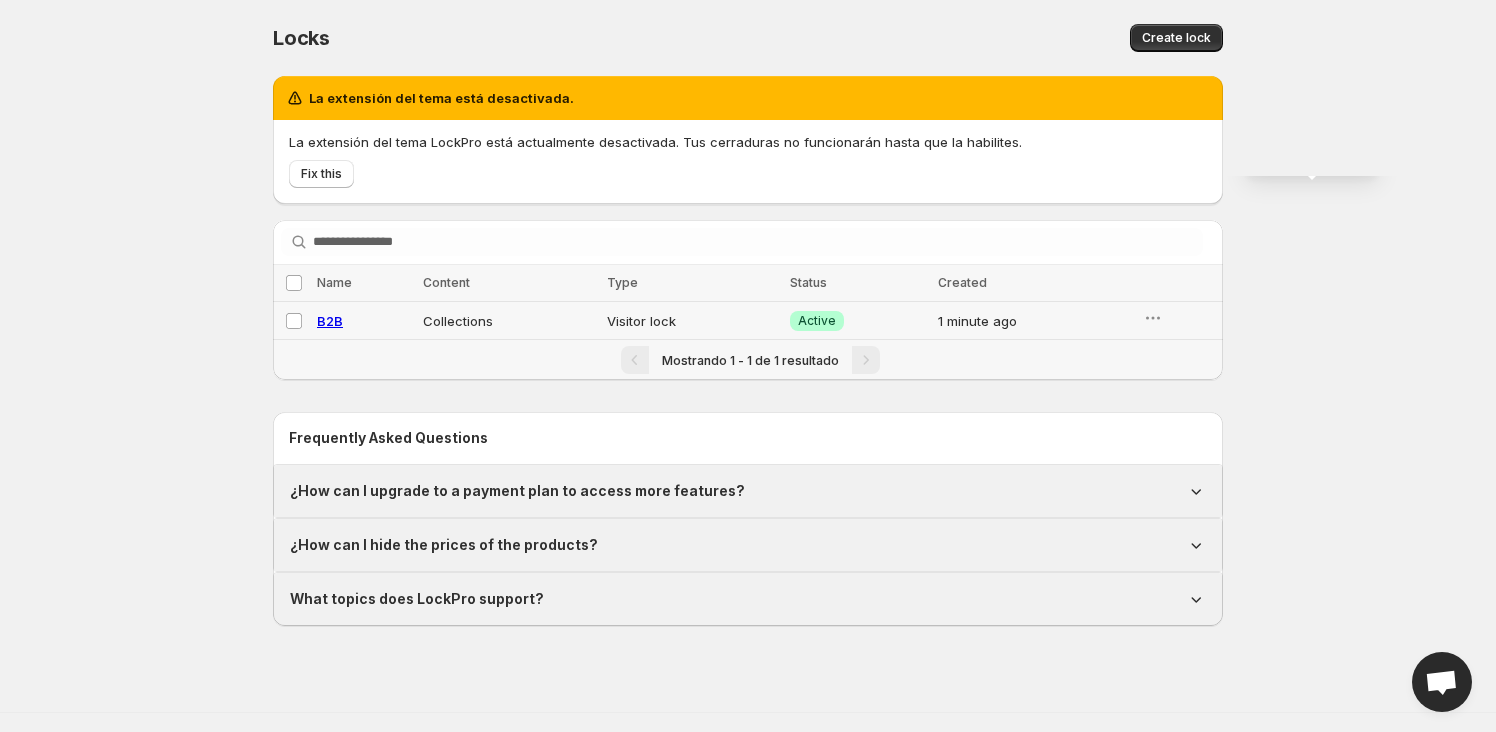 click on "B2B" at bounding box center [330, 321] 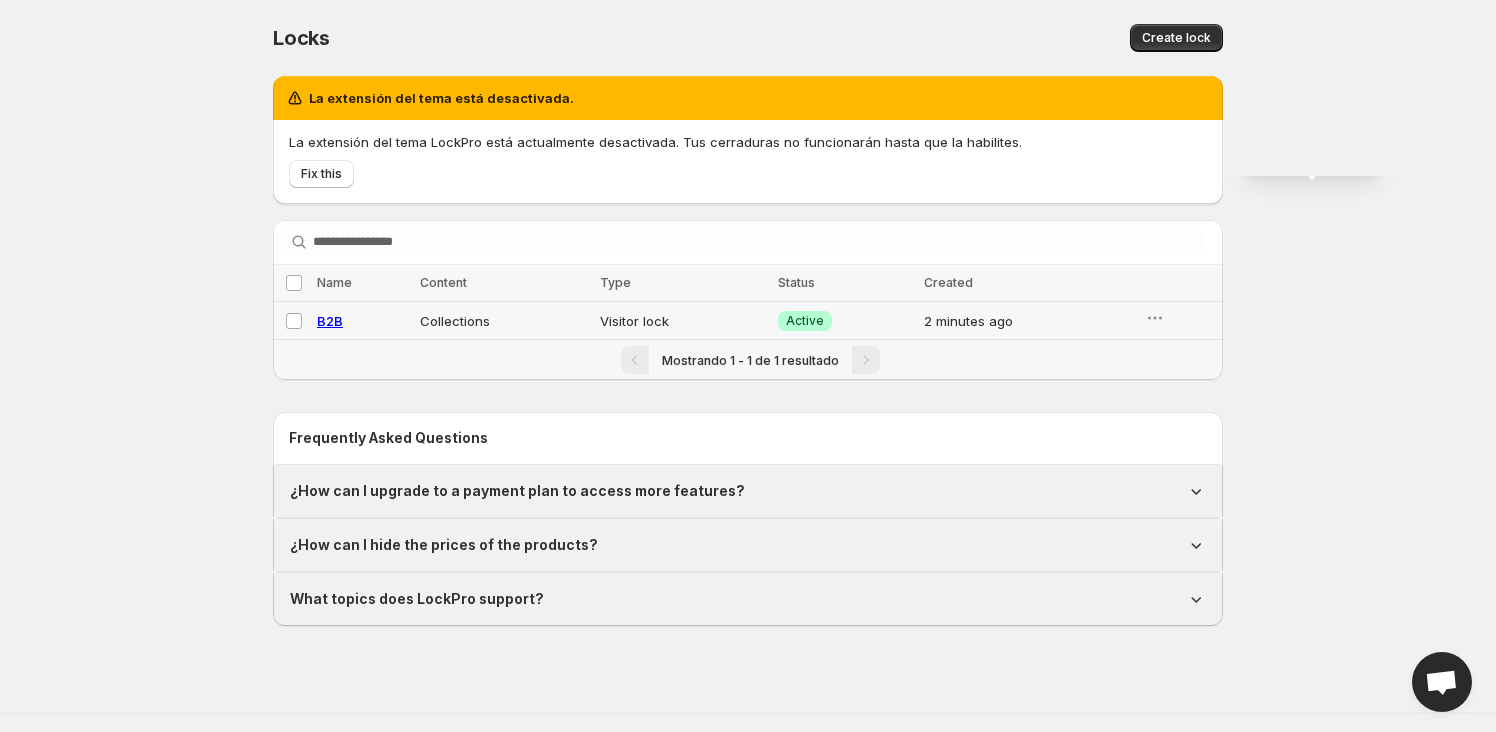 select on "**********" 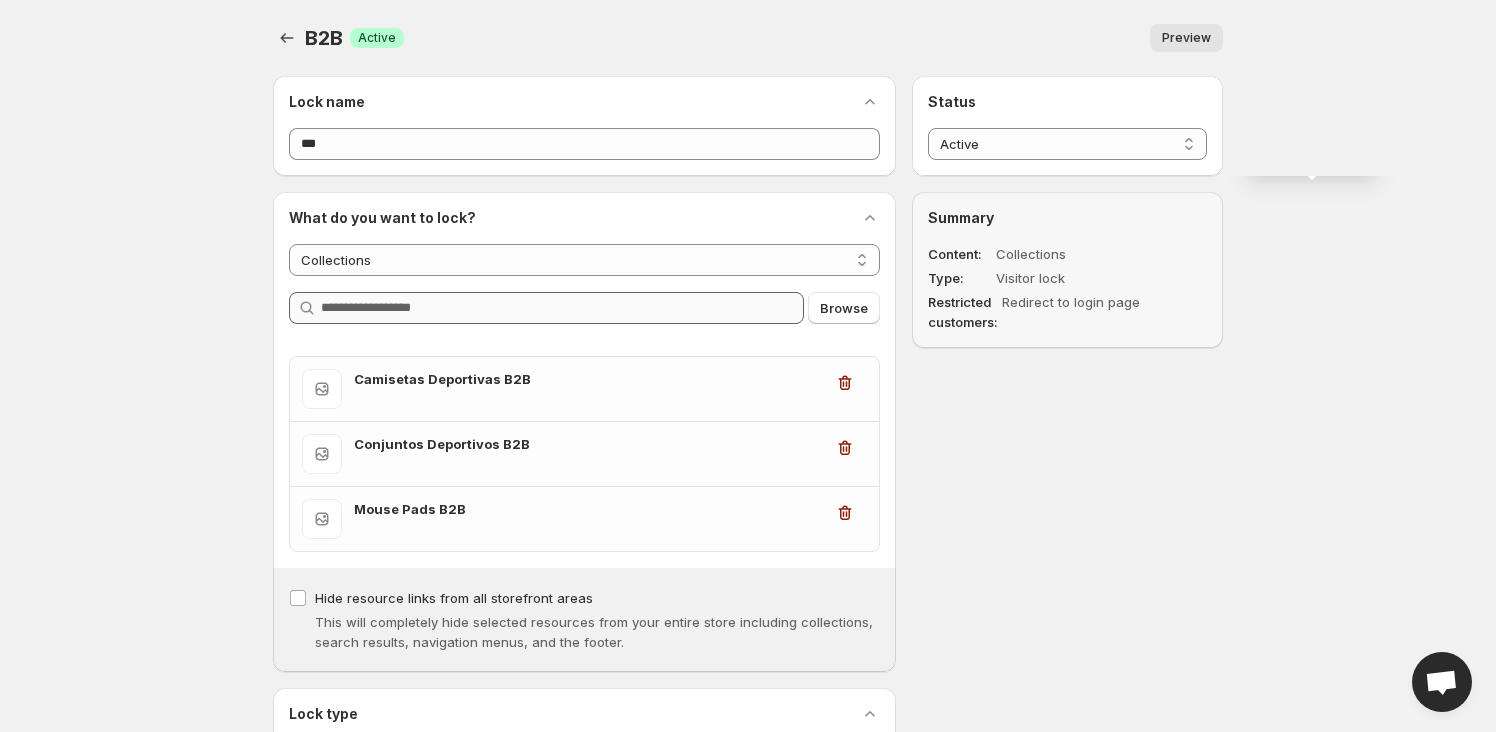 scroll, scrollTop: 355, scrollLeft: 0, axis: vertical 